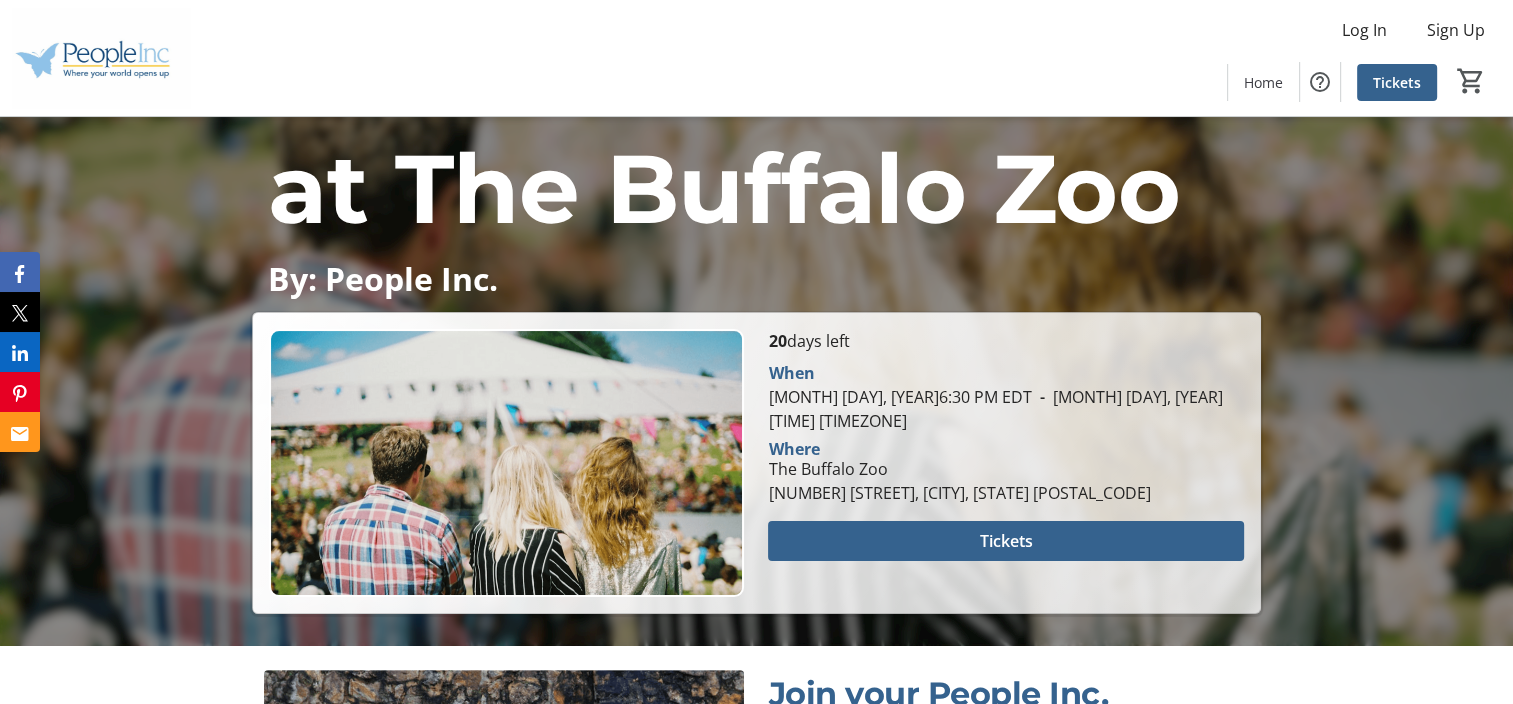 scroll, scrollTop: 290, scrollLeft: 0, axis: vertical 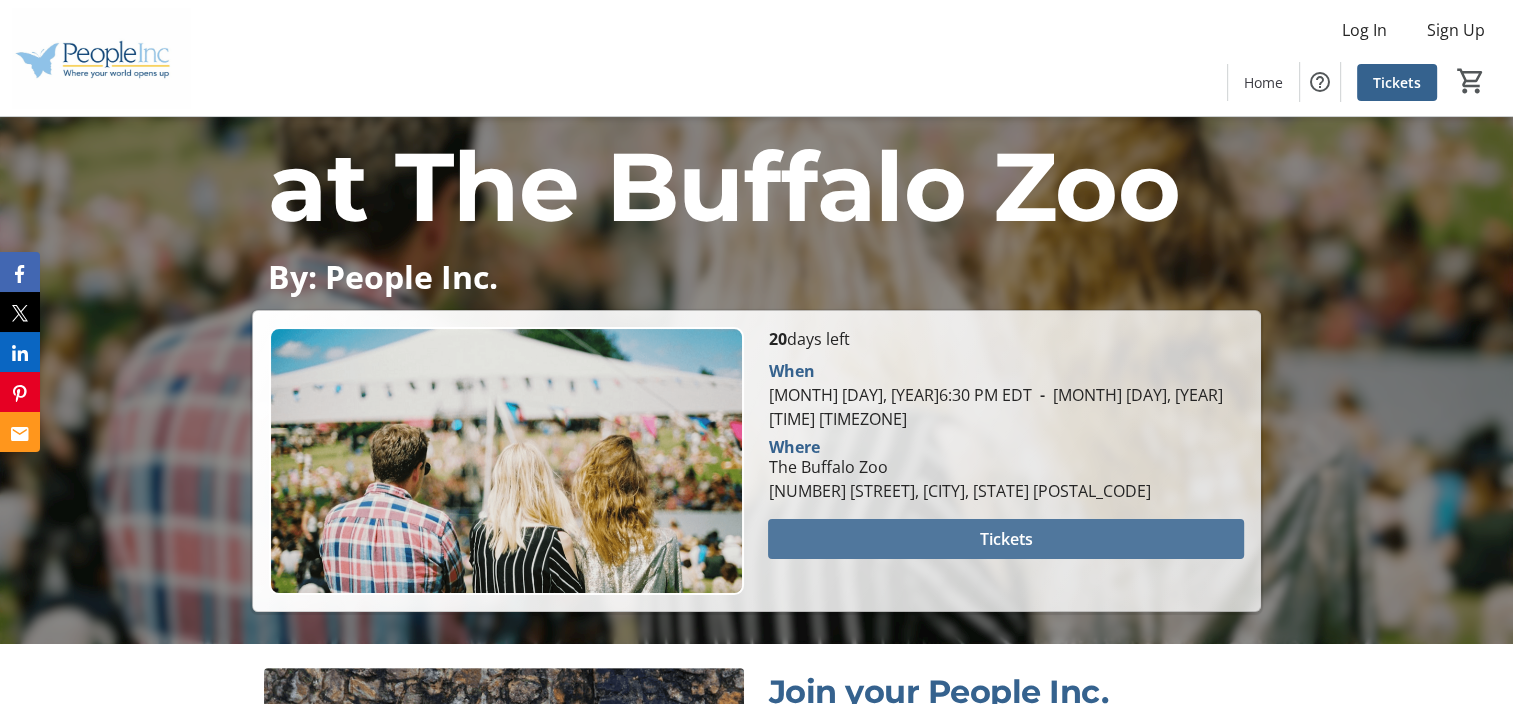 click on "Tickets" at bounding box center (1006, 539) 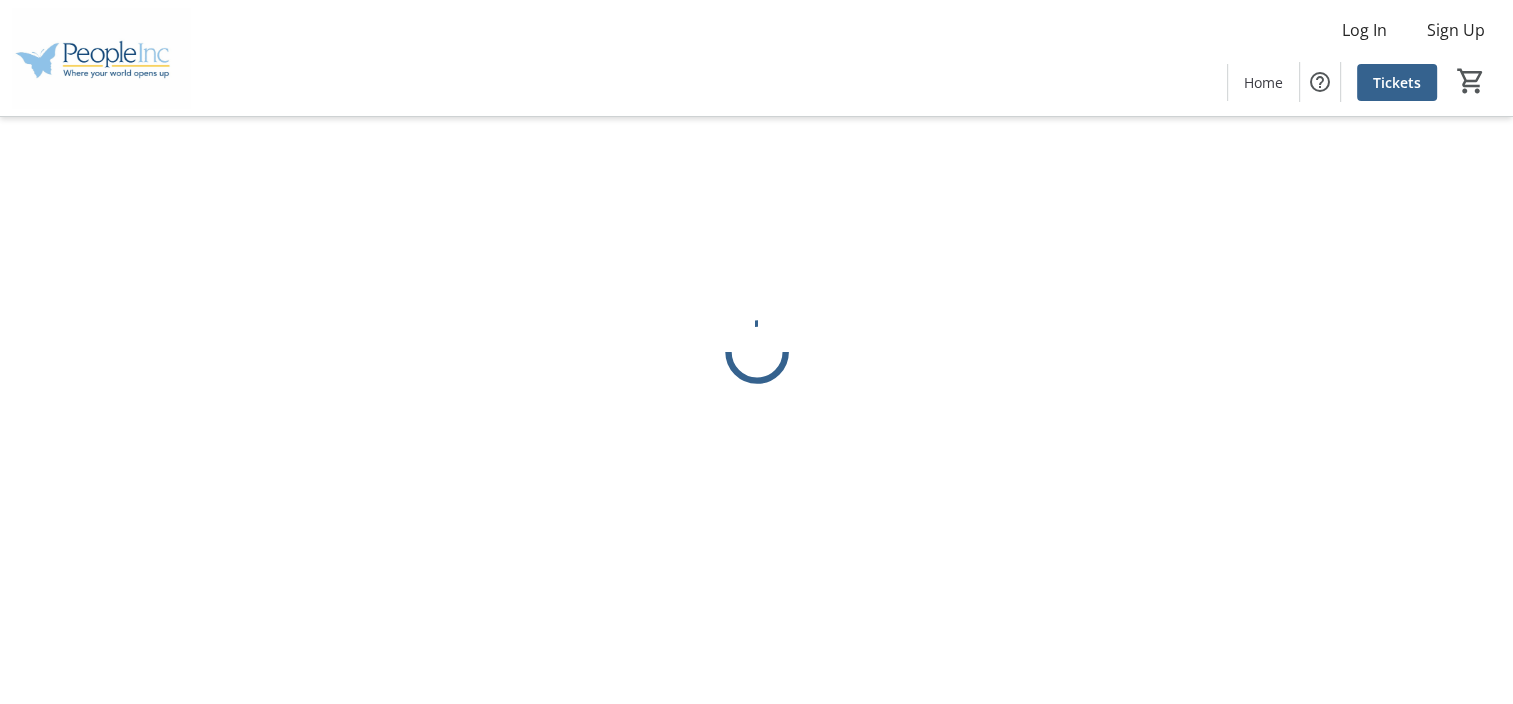 scroll, scrollTop: 0, scrollLeft: 0, axis: both 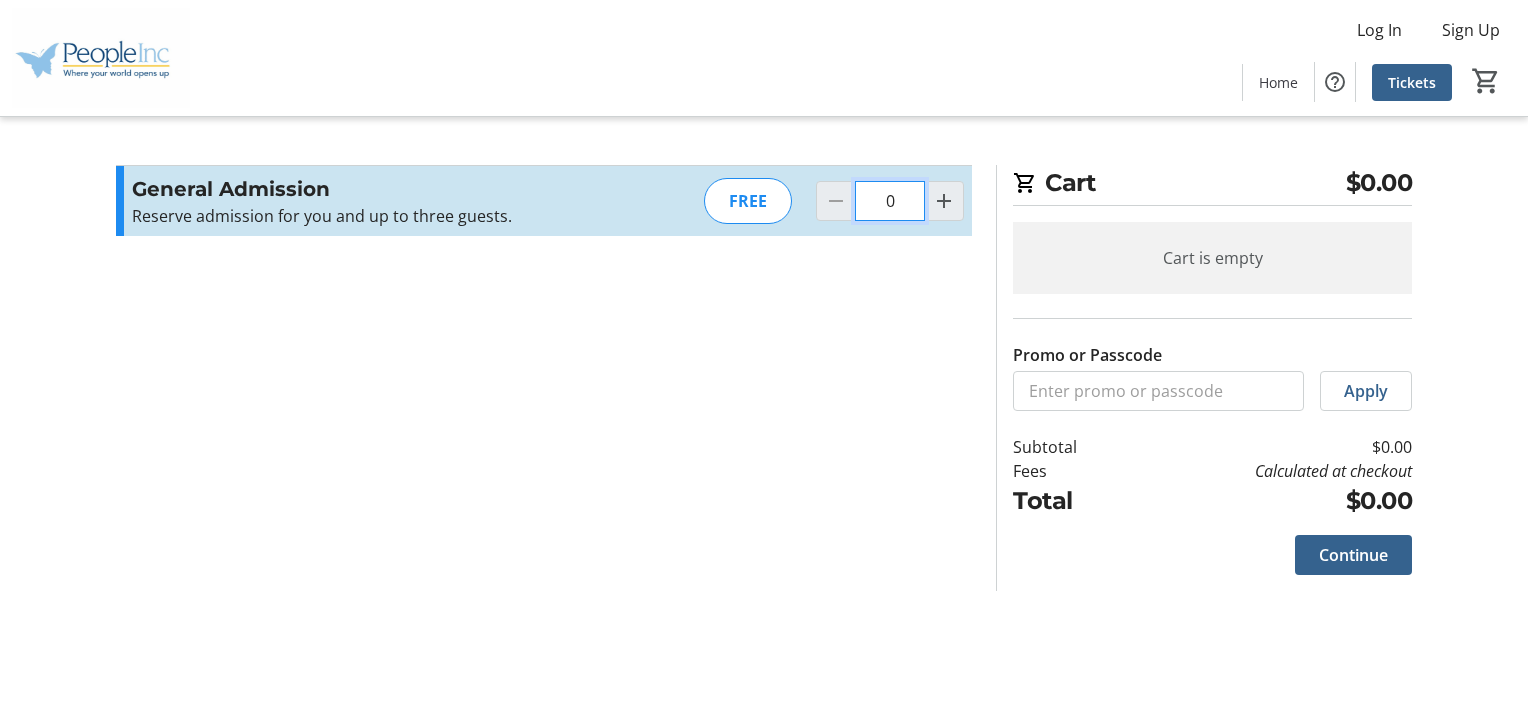 click on "0" at bounding box center (890, 201) 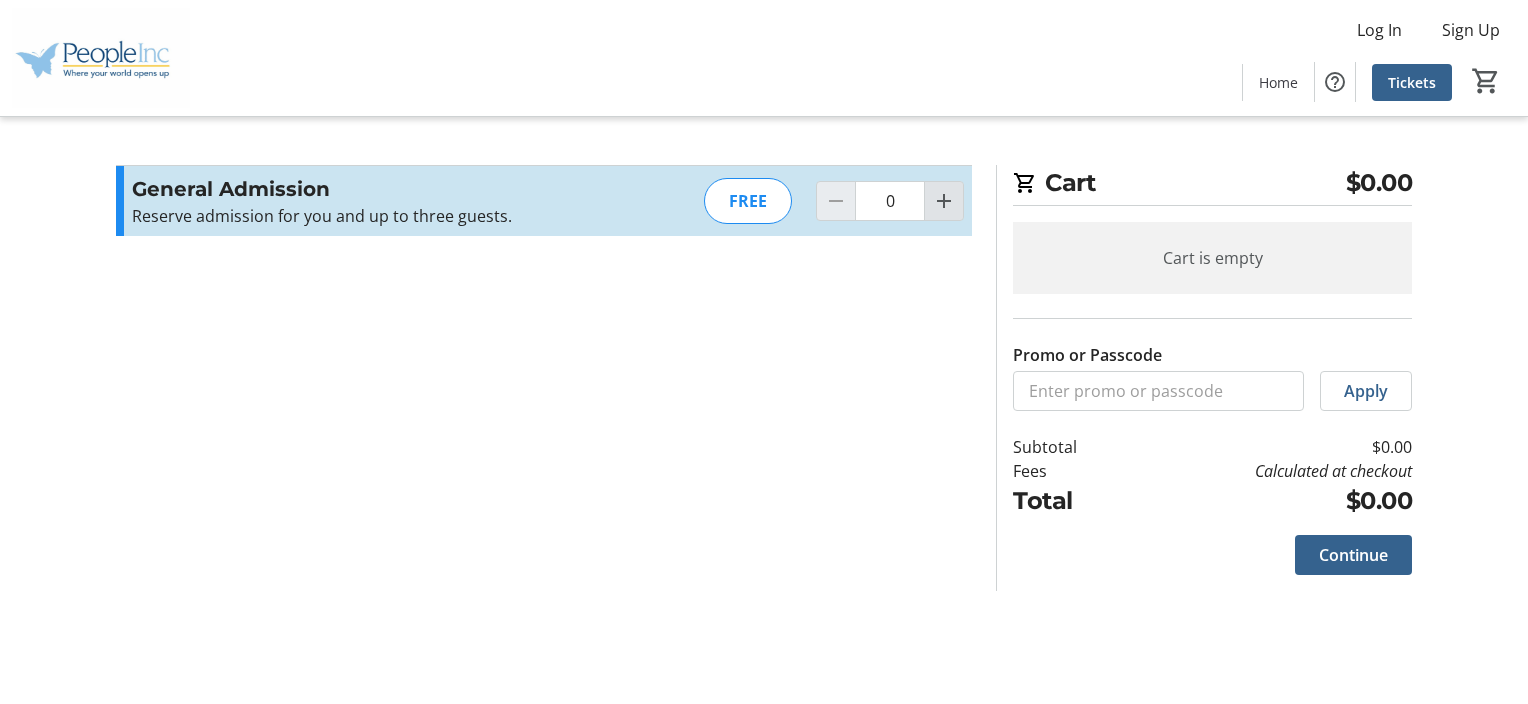 click 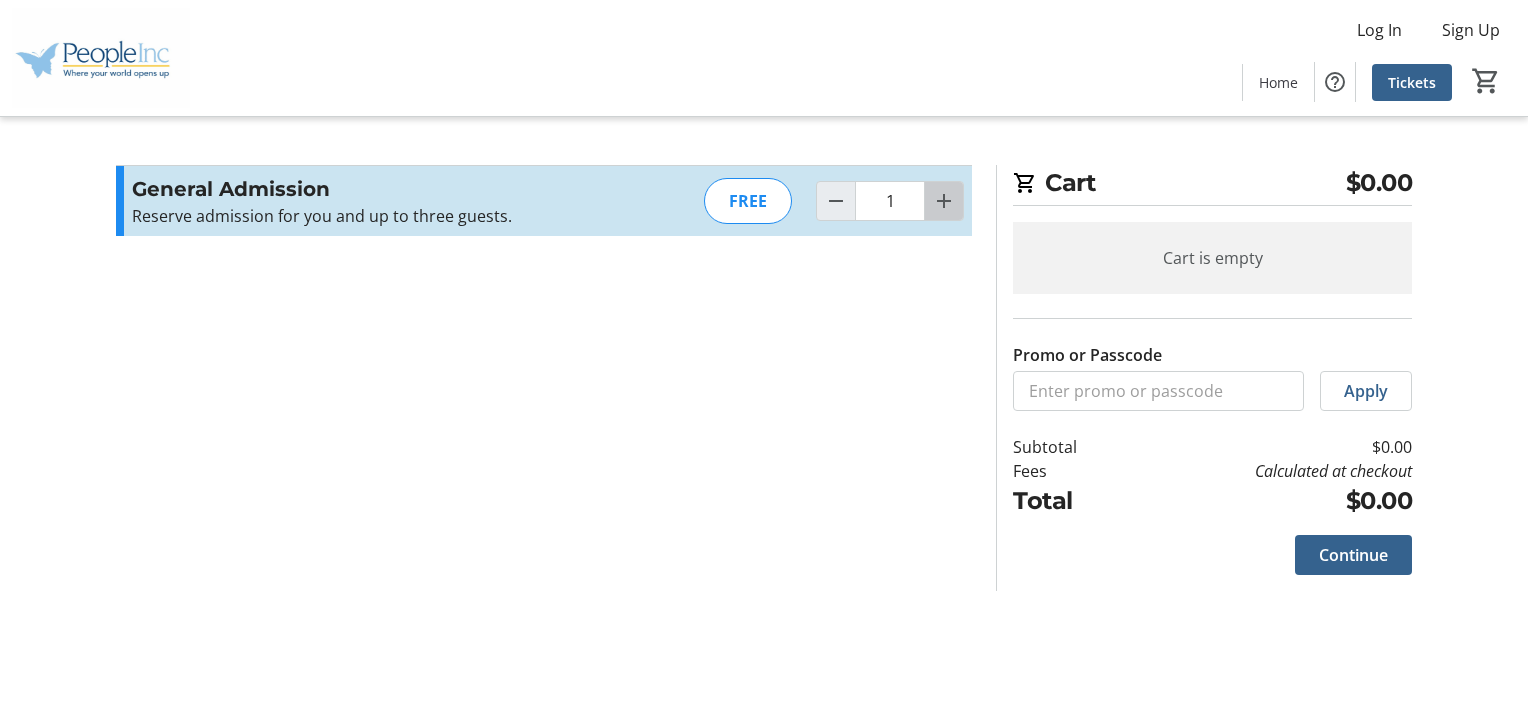 click 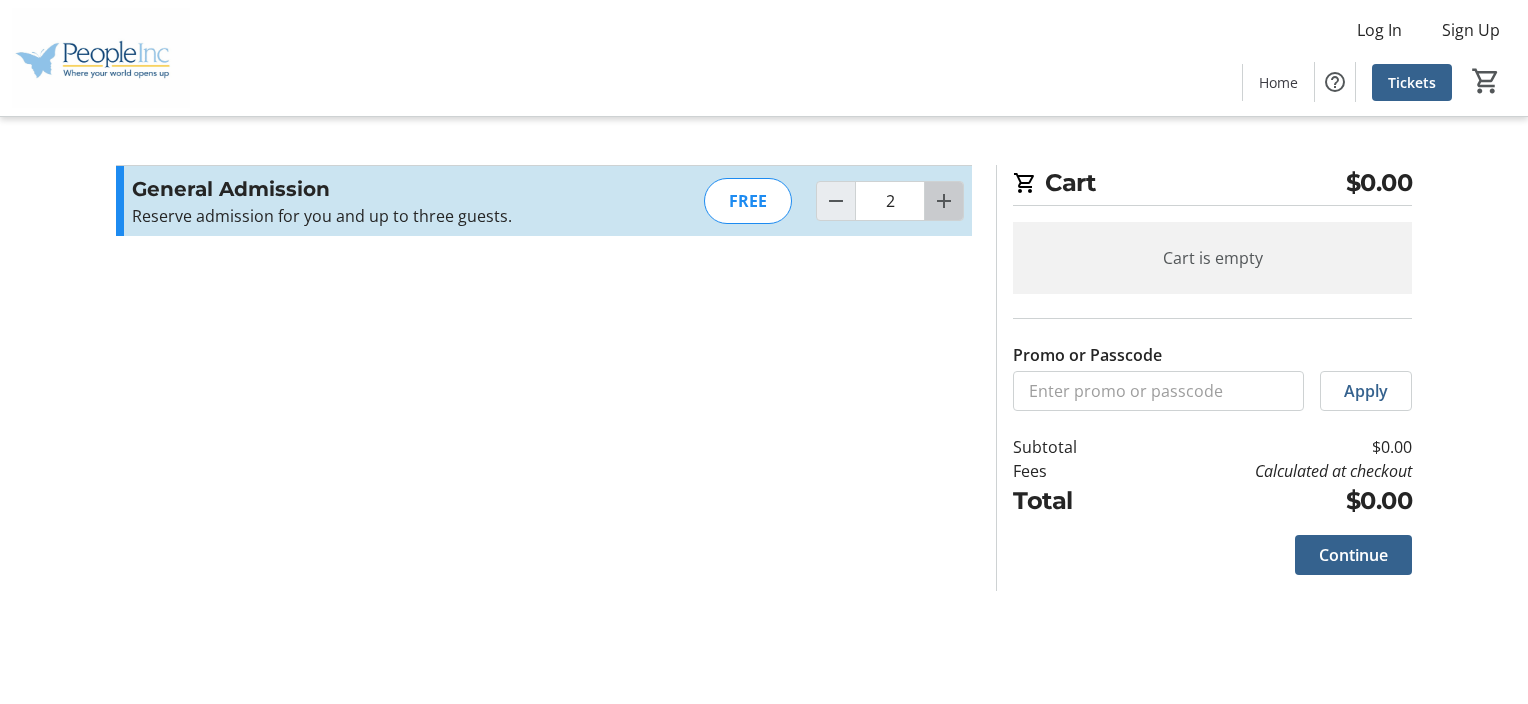 click 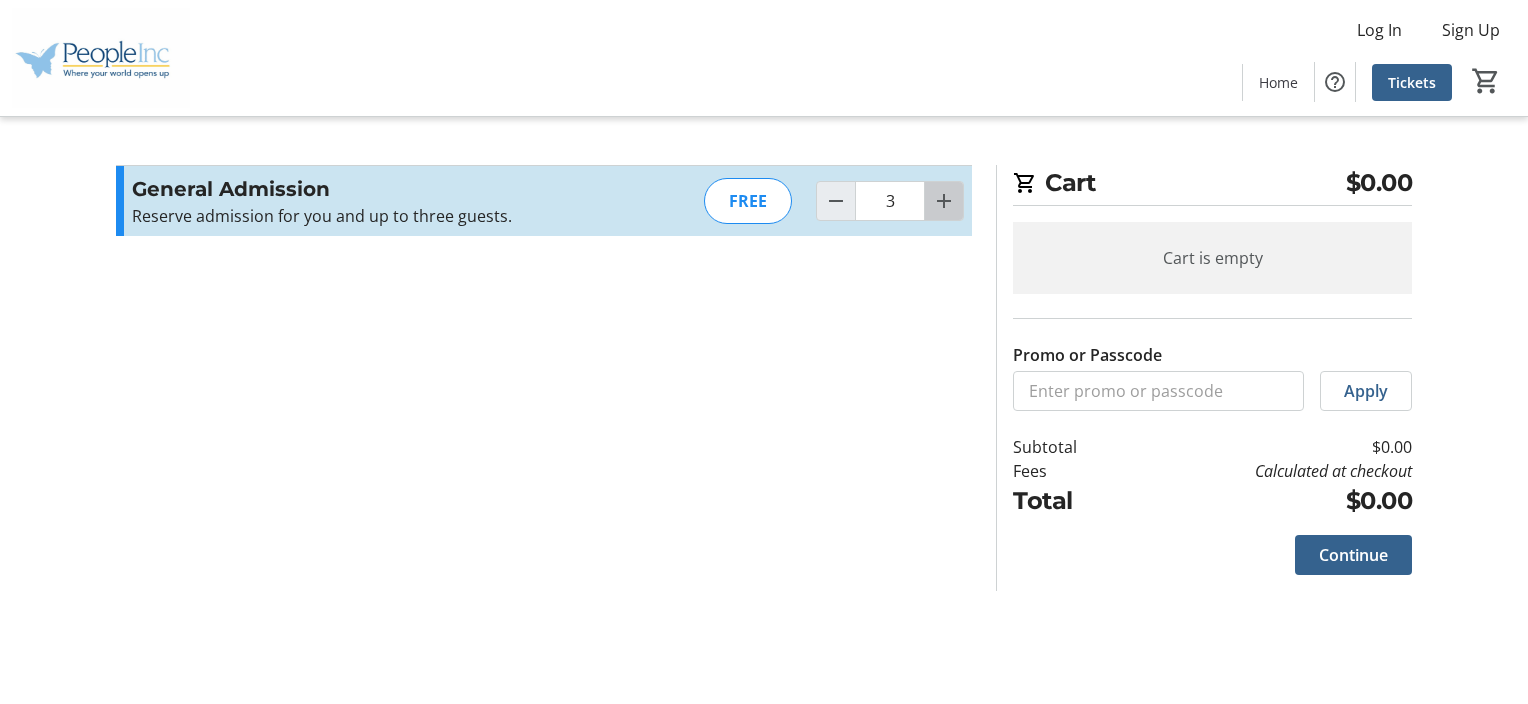 click 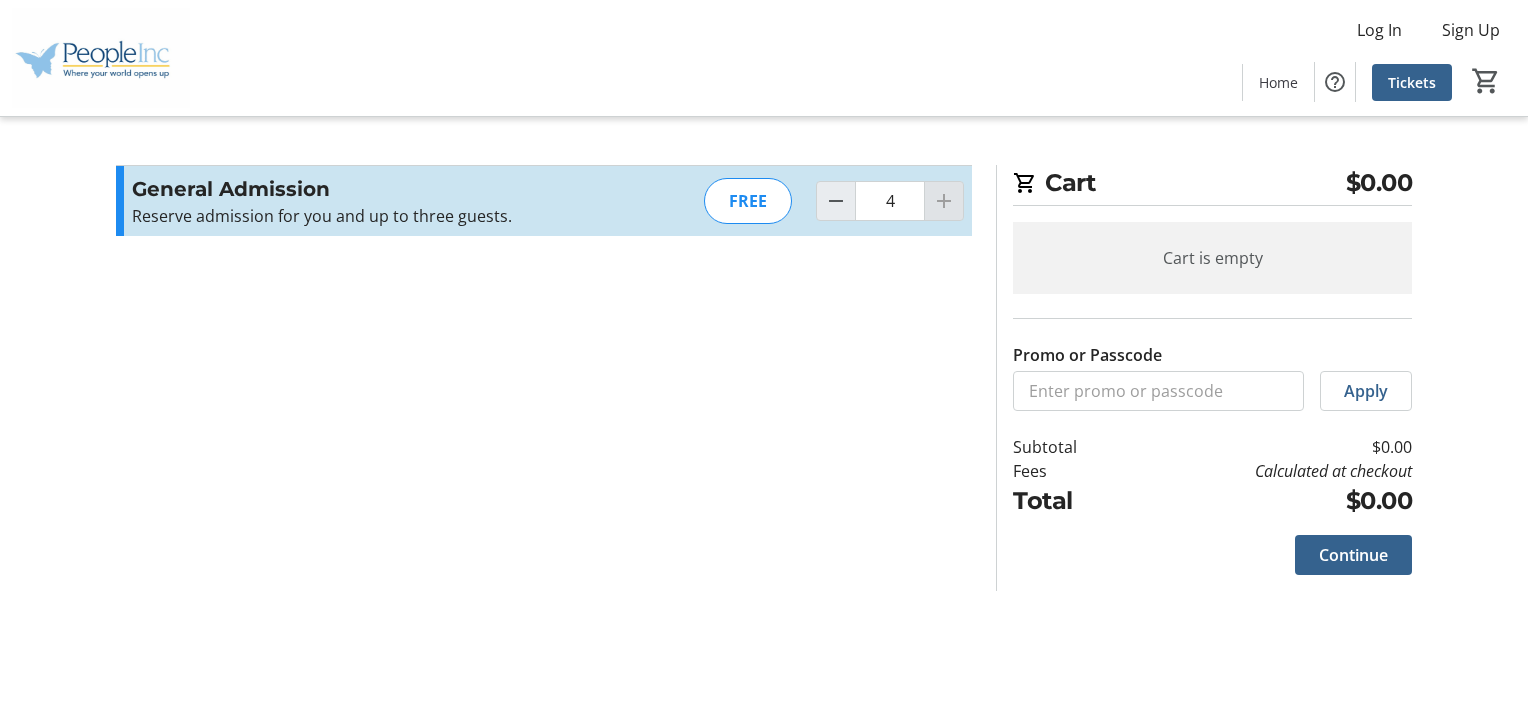 click 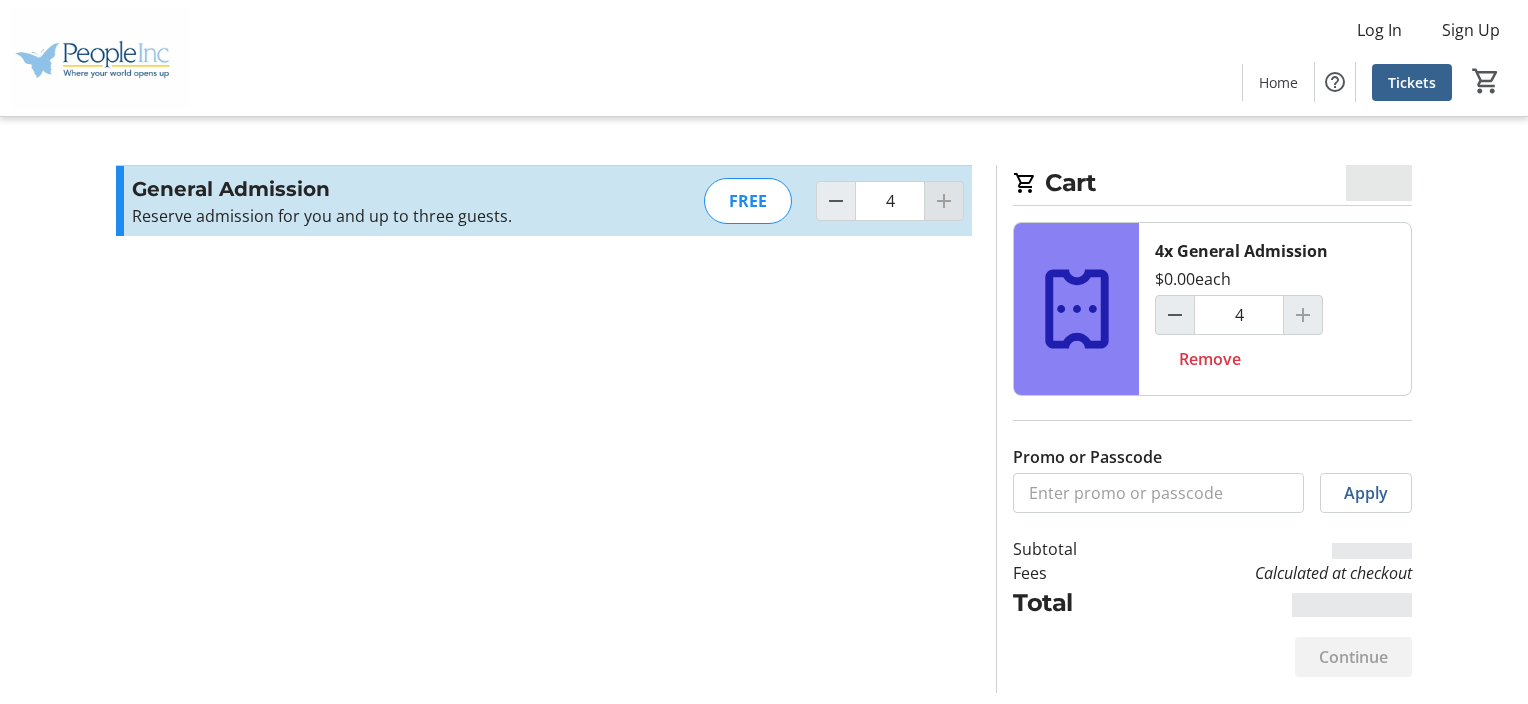 click 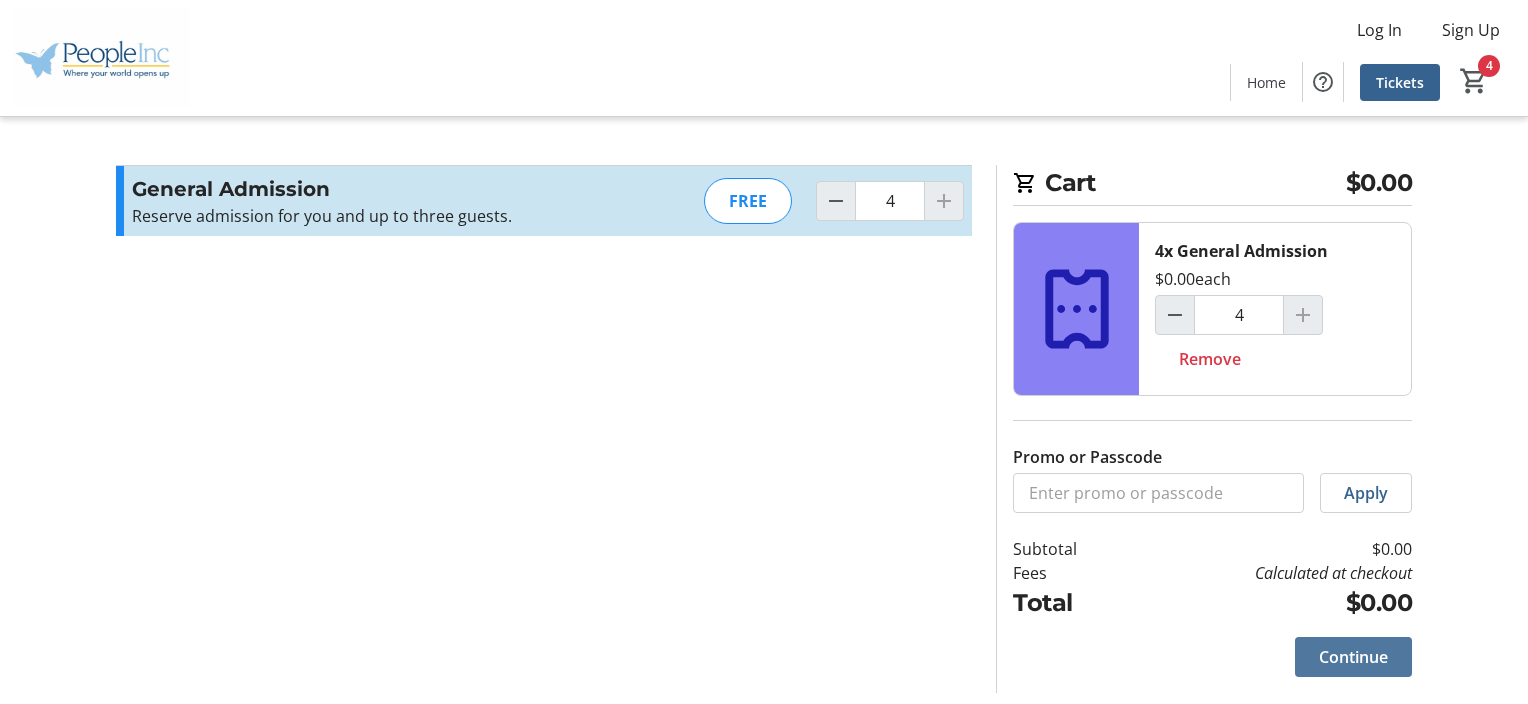 click on "Continue" 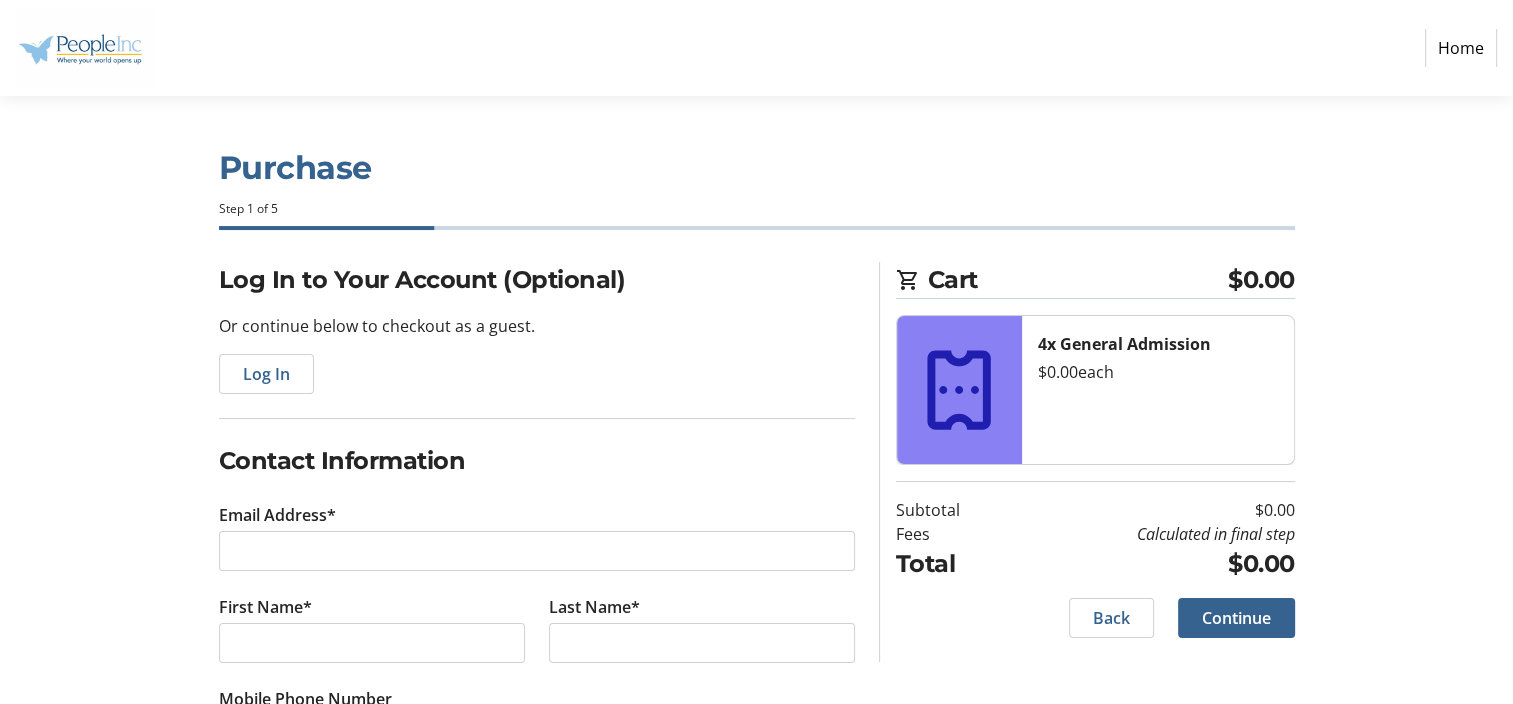 scroll, scrollTop: 97, scrollLeft: 0, axis: vertical 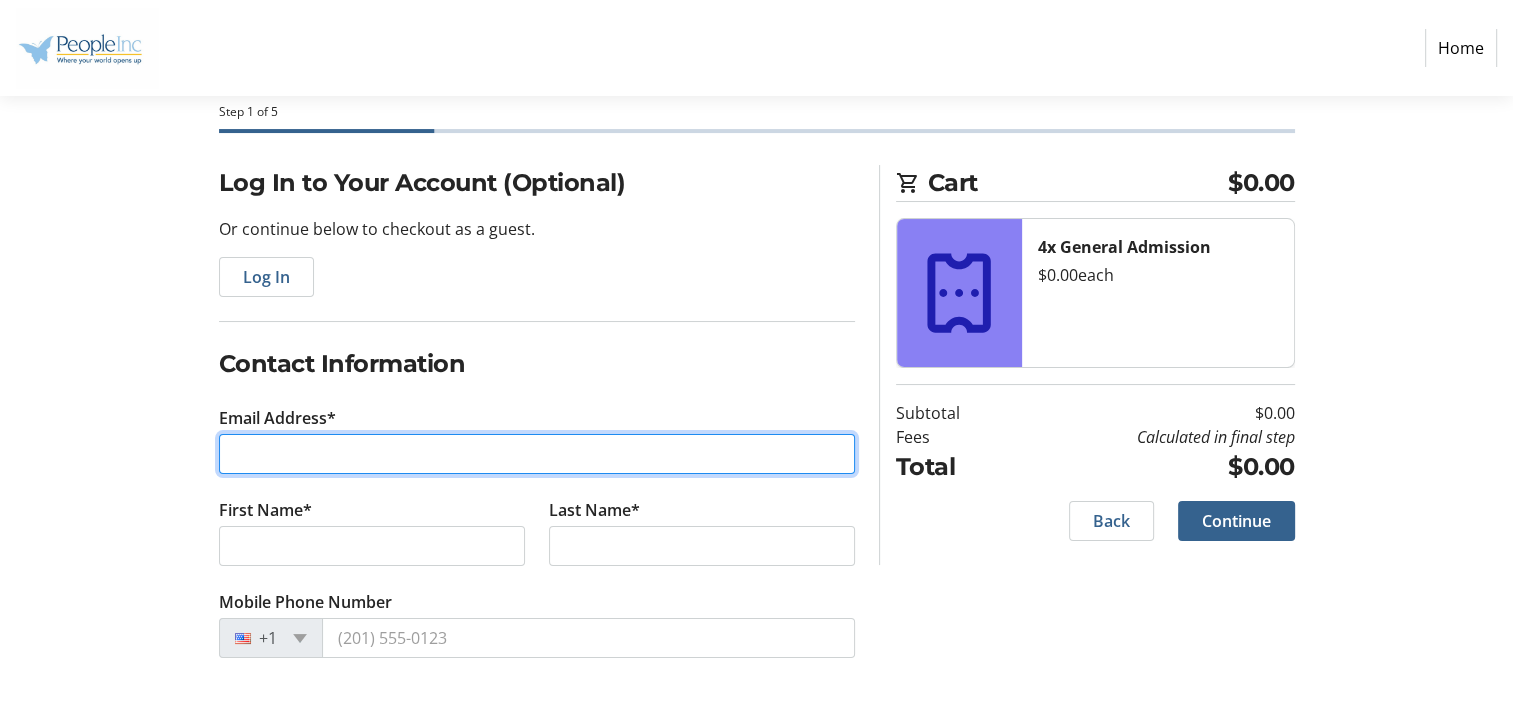 click on "Email Address*" at bounding box center [537, 454] 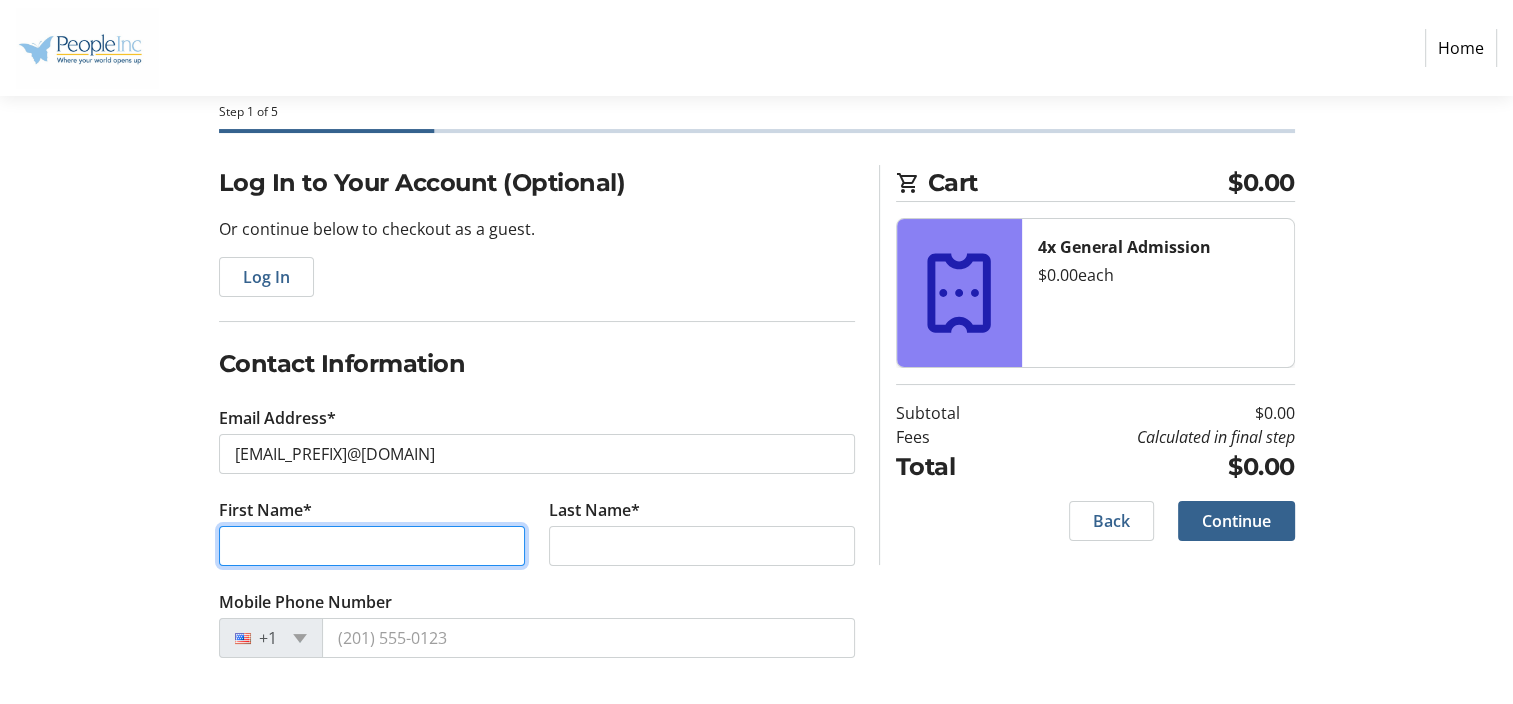 type on "[FIRST]" 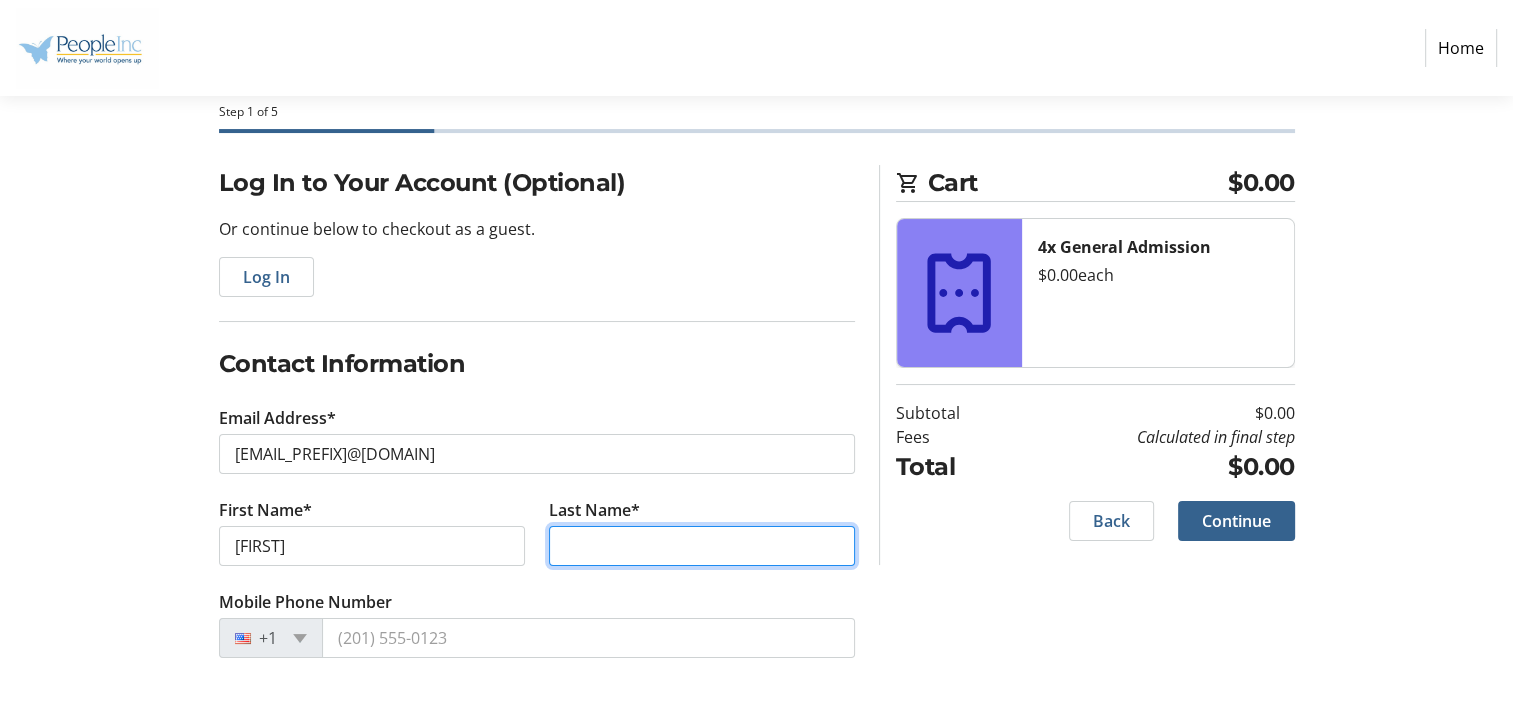 type on "[LAST]" 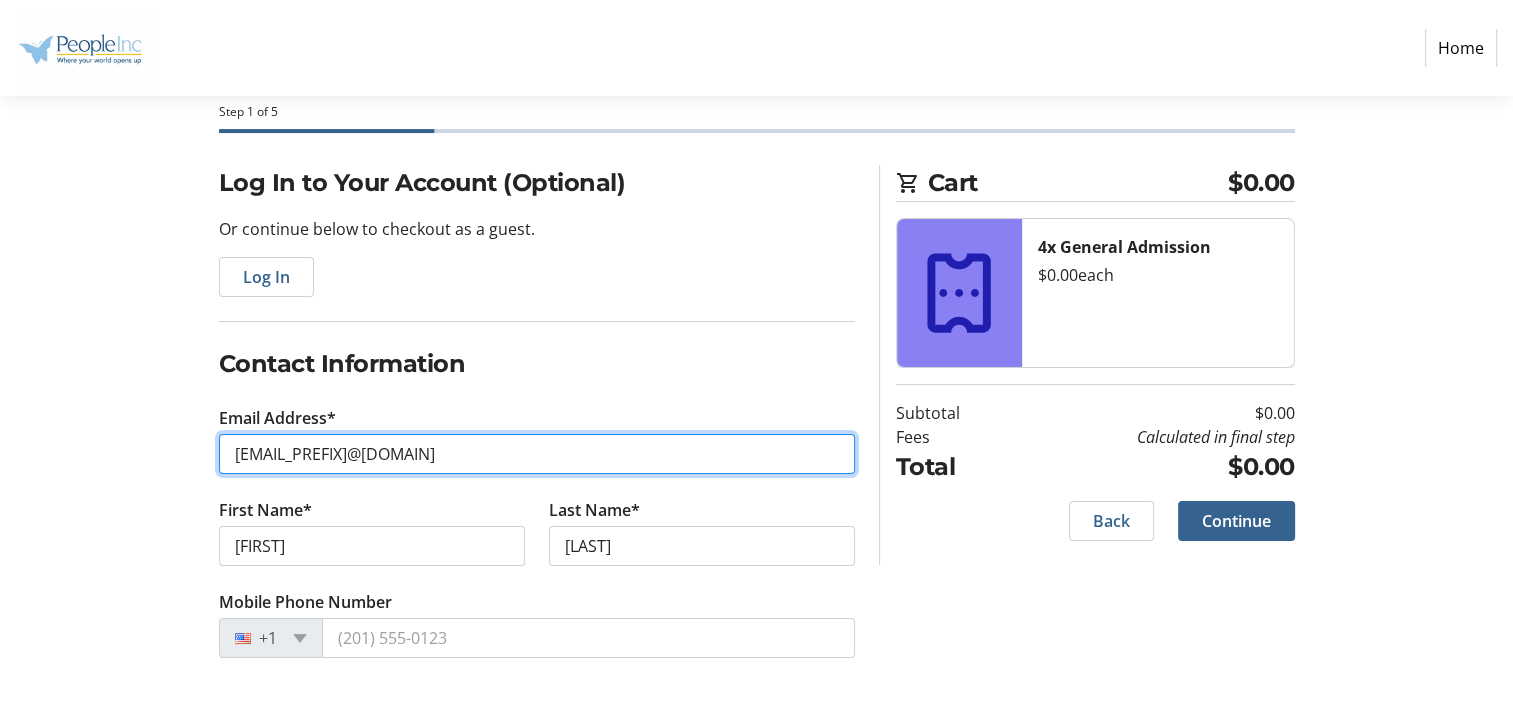 type on "[EMAIL]" 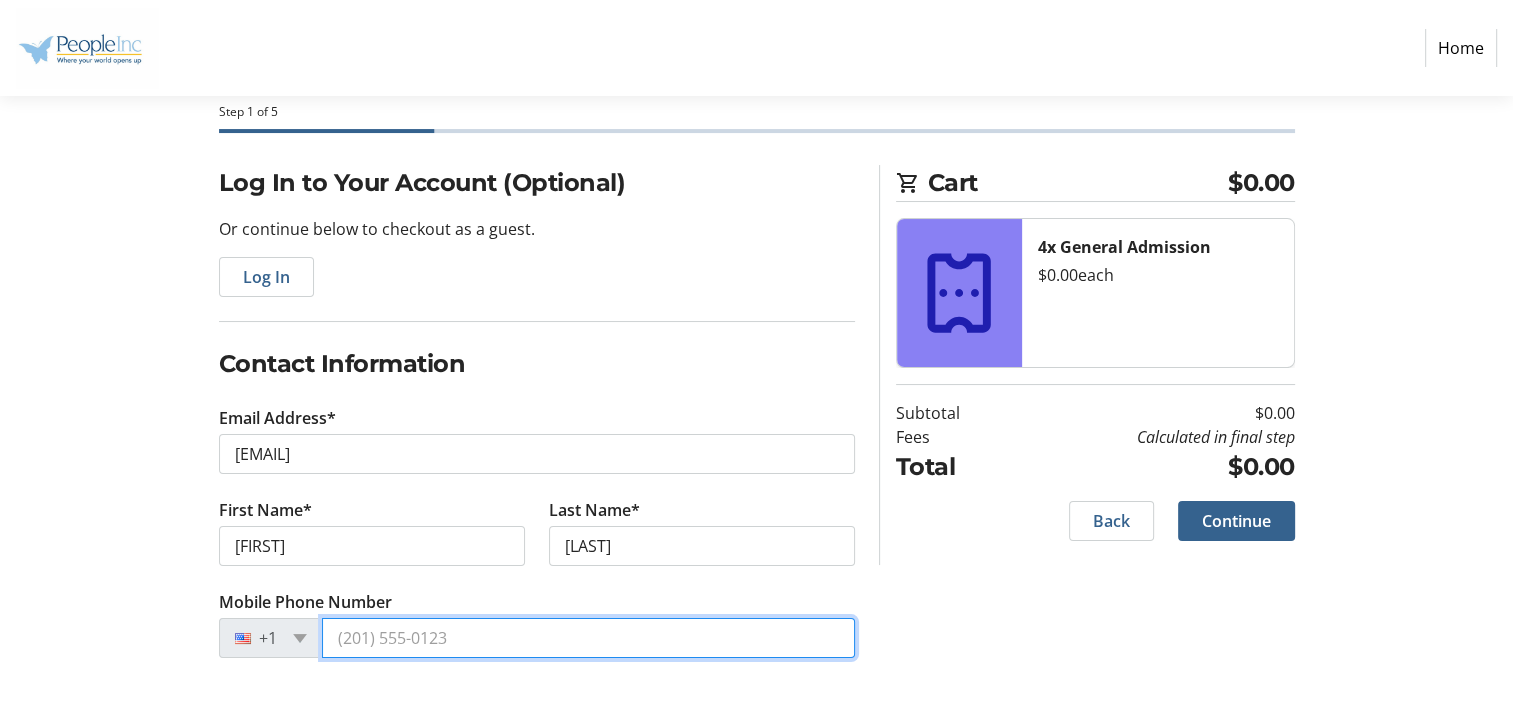 click on "Mobile Phone Number" at bounding box center [588, 638] 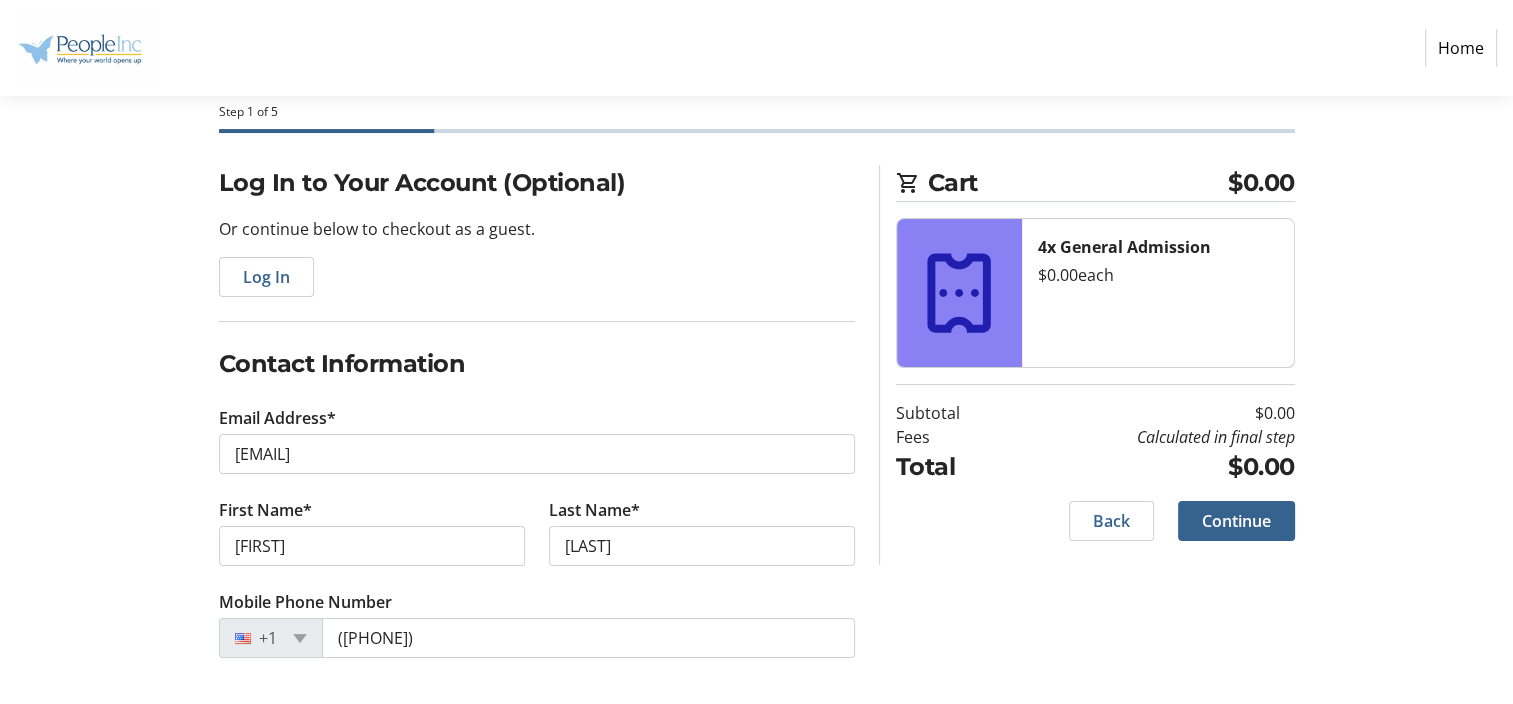 click on "Mobile Phone Number  [PHONE]" 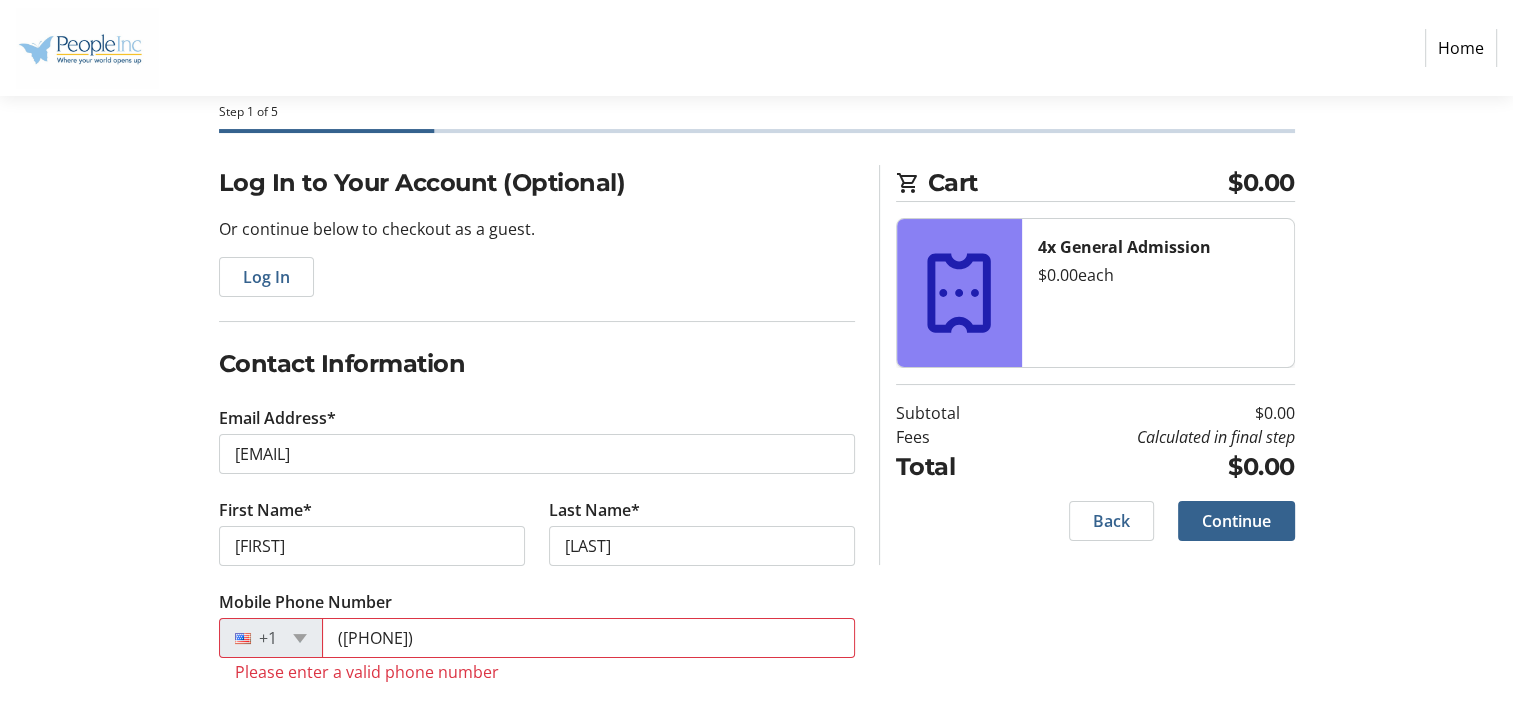 click on "Please enter a valid phone number" 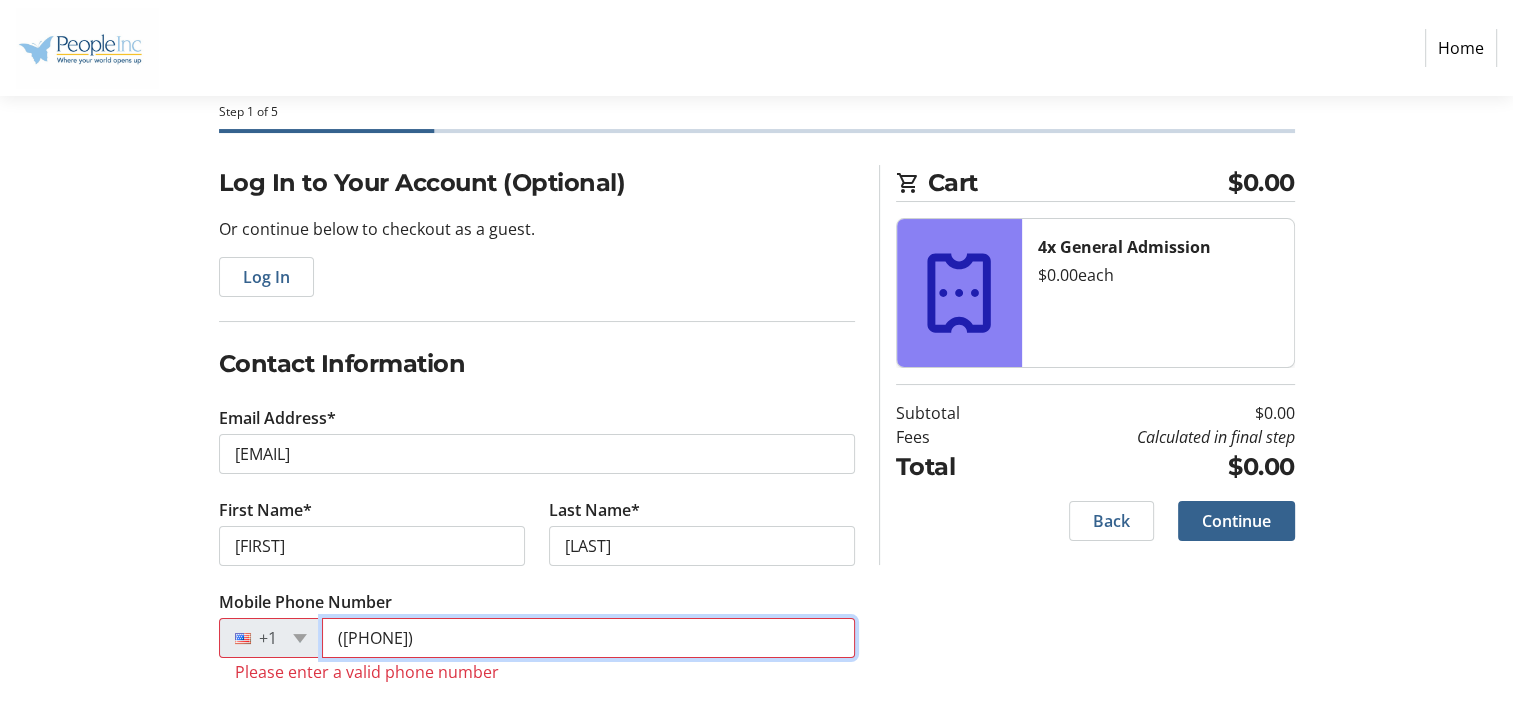 click on "([PHONE])" at bounding box center [588, 638] 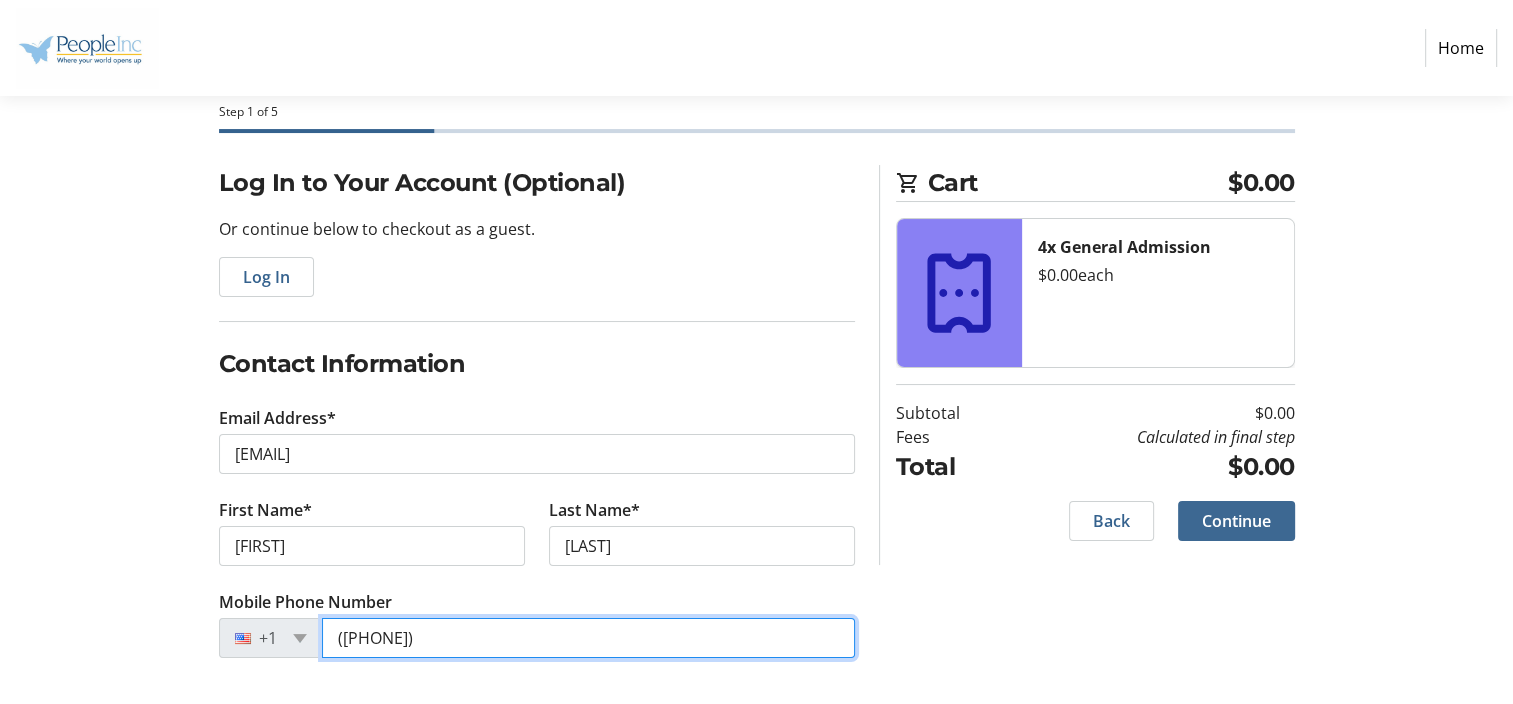 type on "([PHONE])" 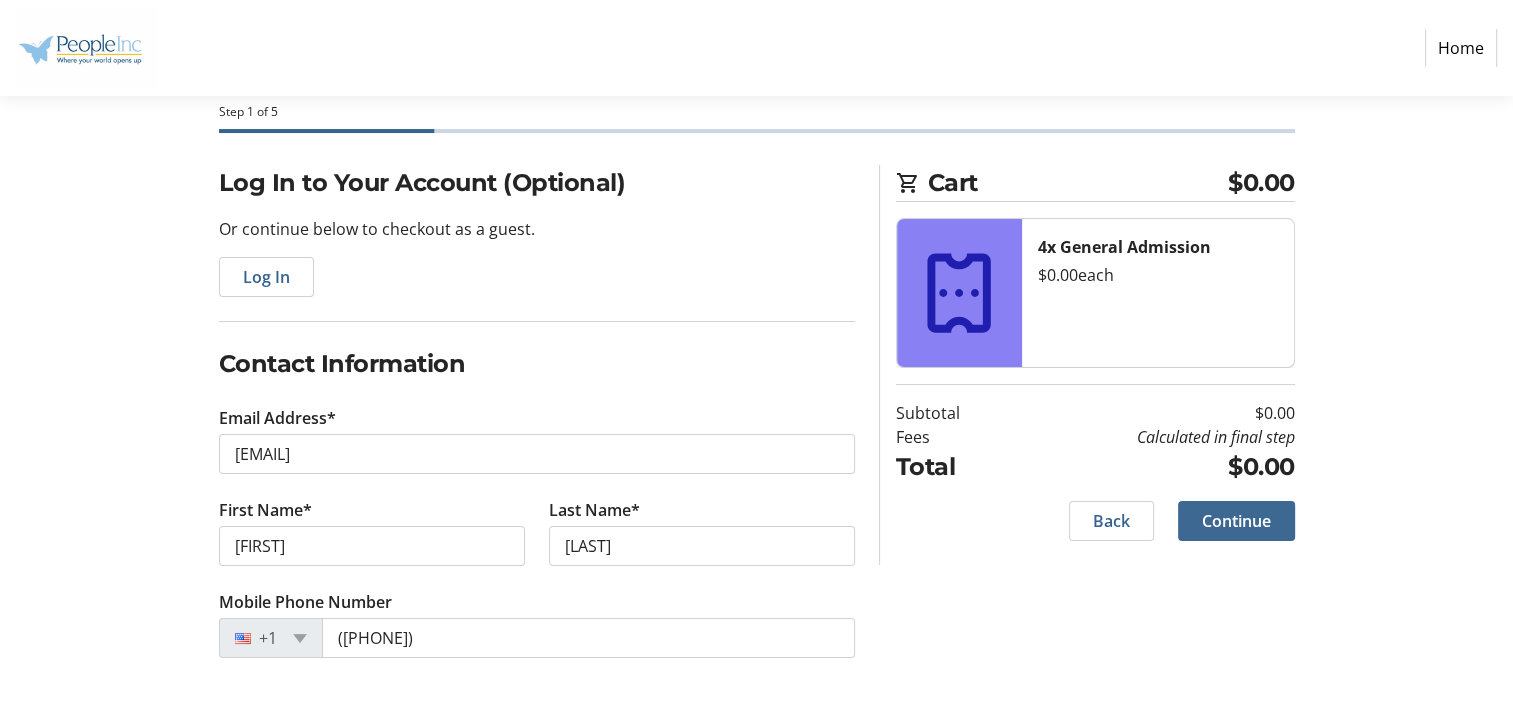 click on "Continue" 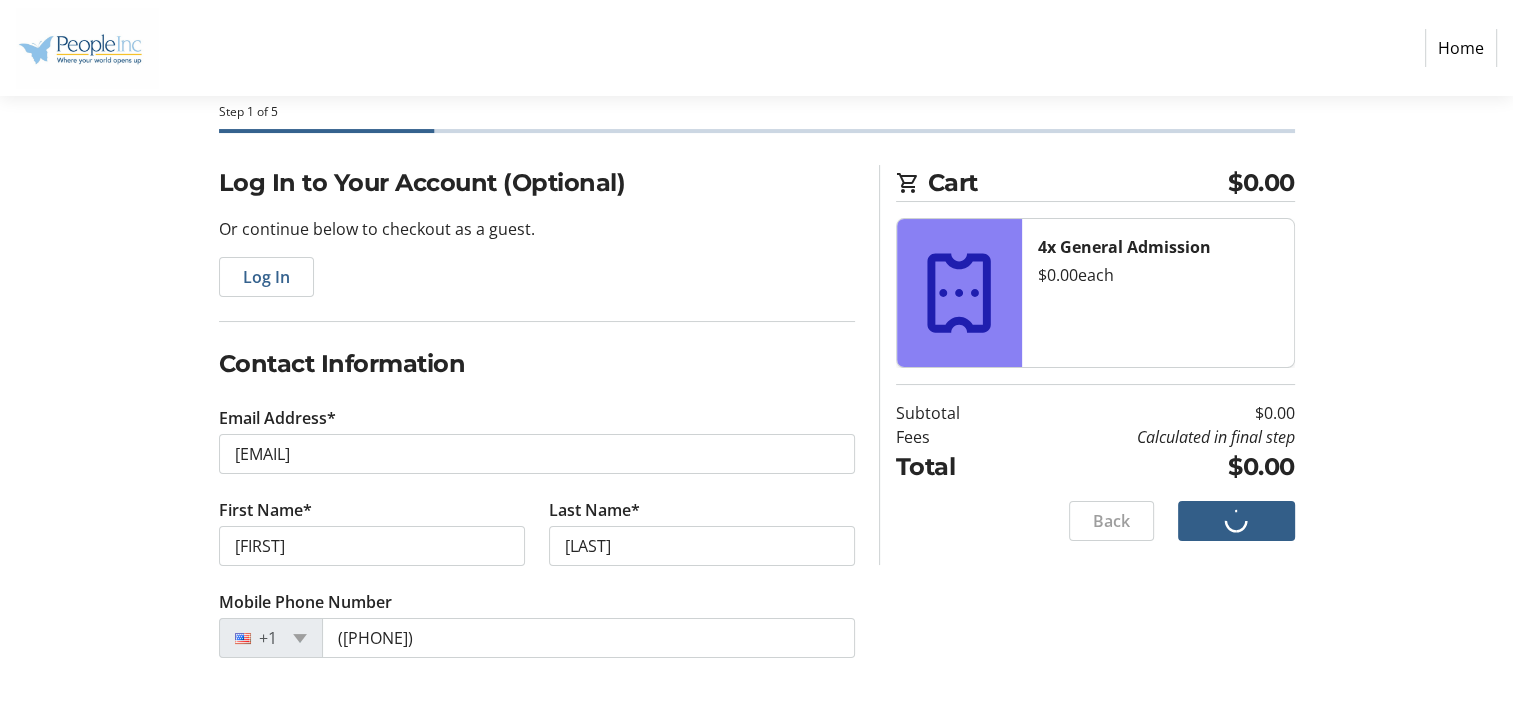 scroll, scrollTop: 0, scrollLeft: 0, axis: both 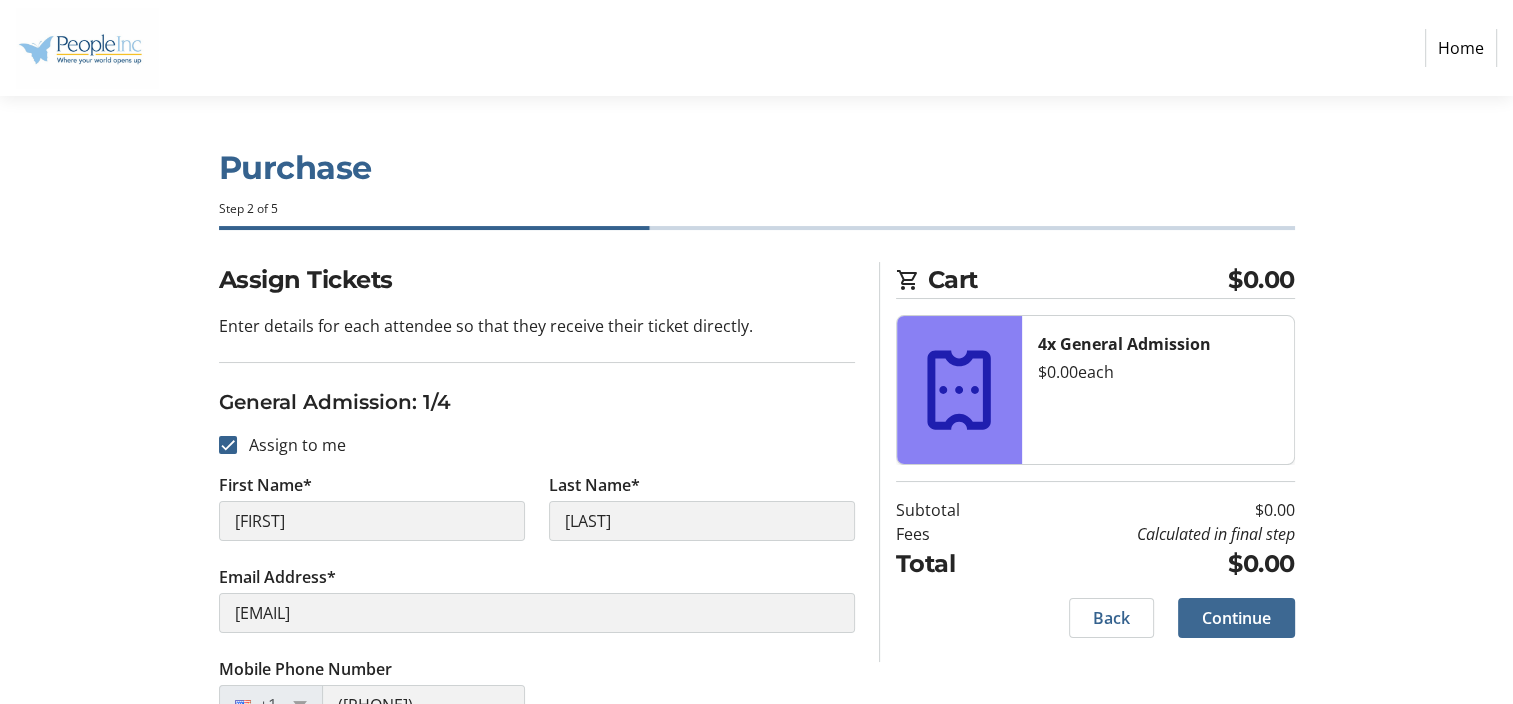 click on "Continue" 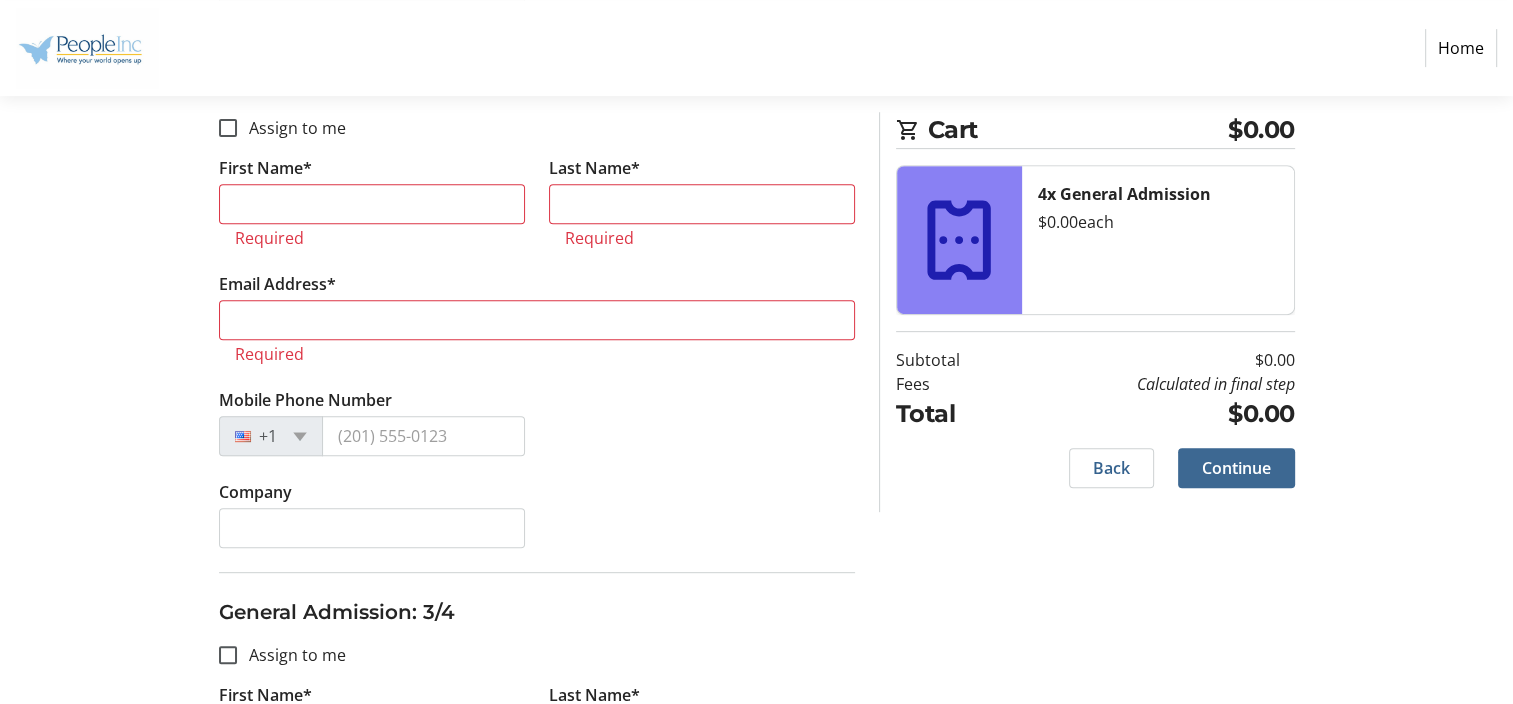 scroll, scrollTop: 822, scrollLeft: 0, axis: vertical 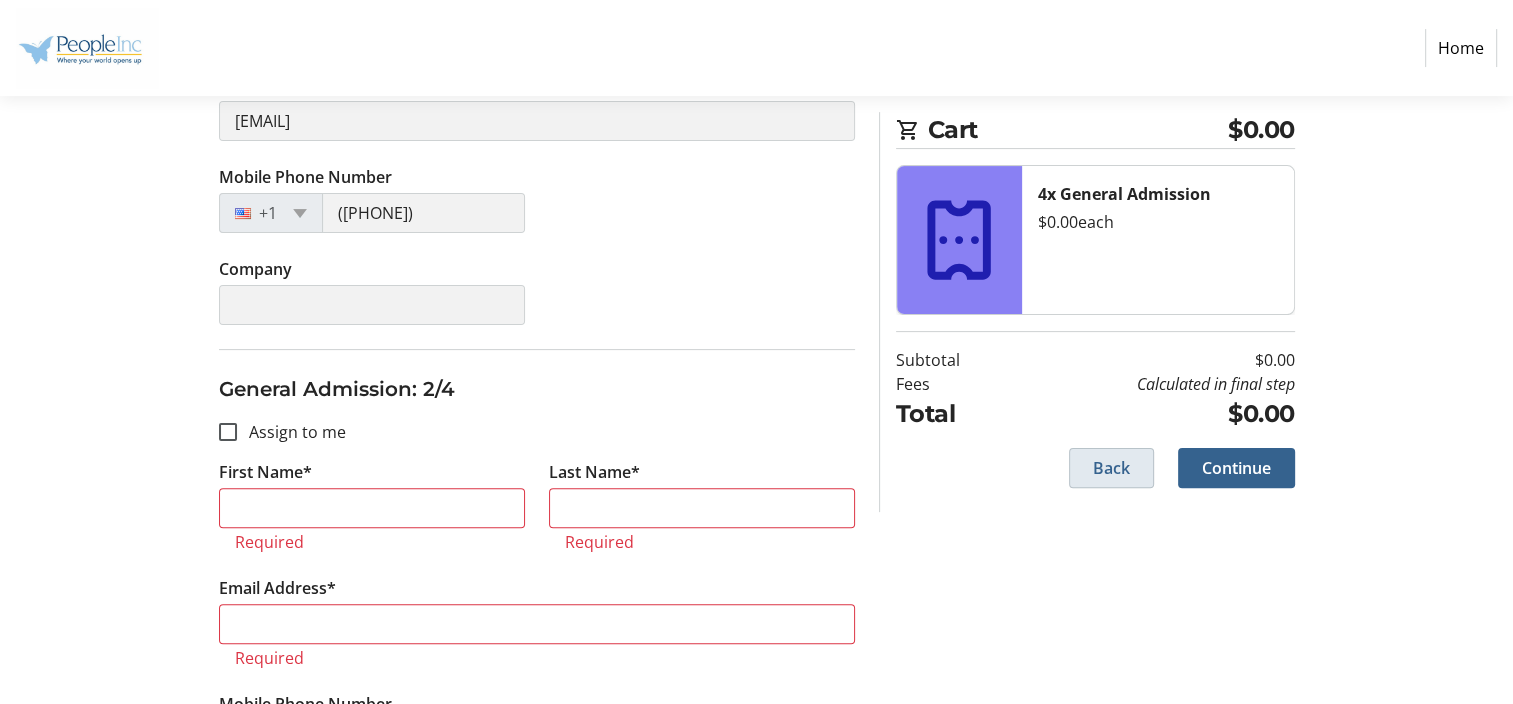 click on "Back" 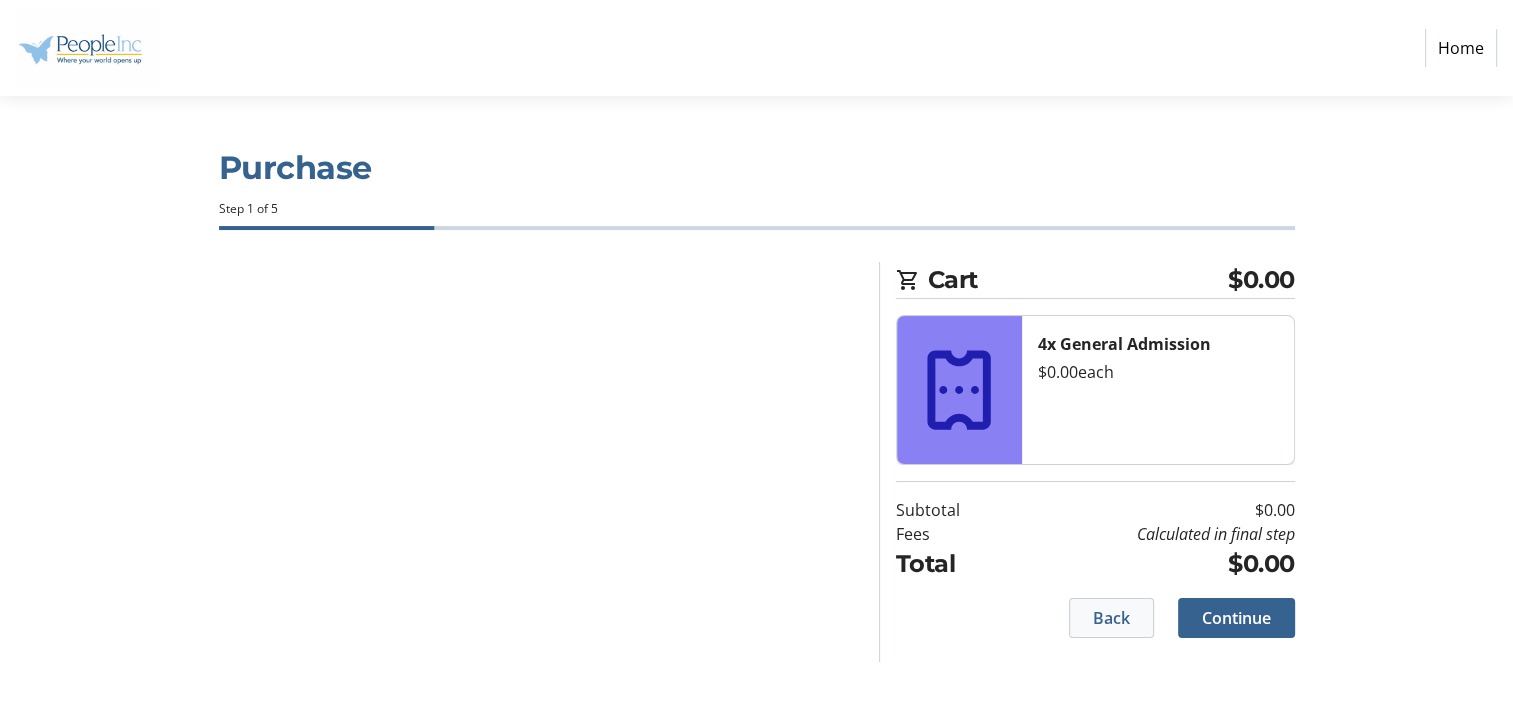 scroll, scrollTop: 0, scrollLeft: 0, axis: both 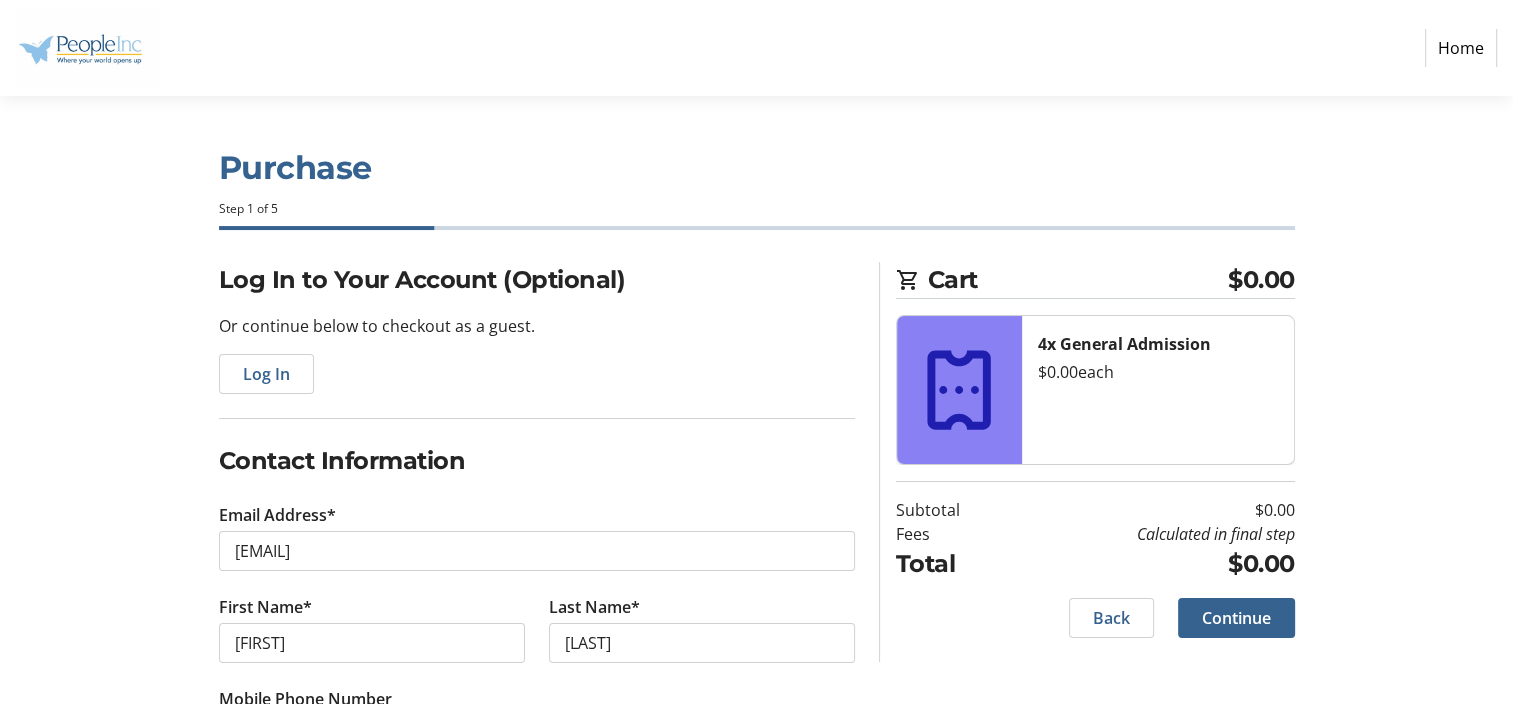 click on "Cart $0.00 4x General Admission  $0.00   each  Subtotal  $0.00  Fees  Calculated in final step  Total  $0.00   Back   Continue" 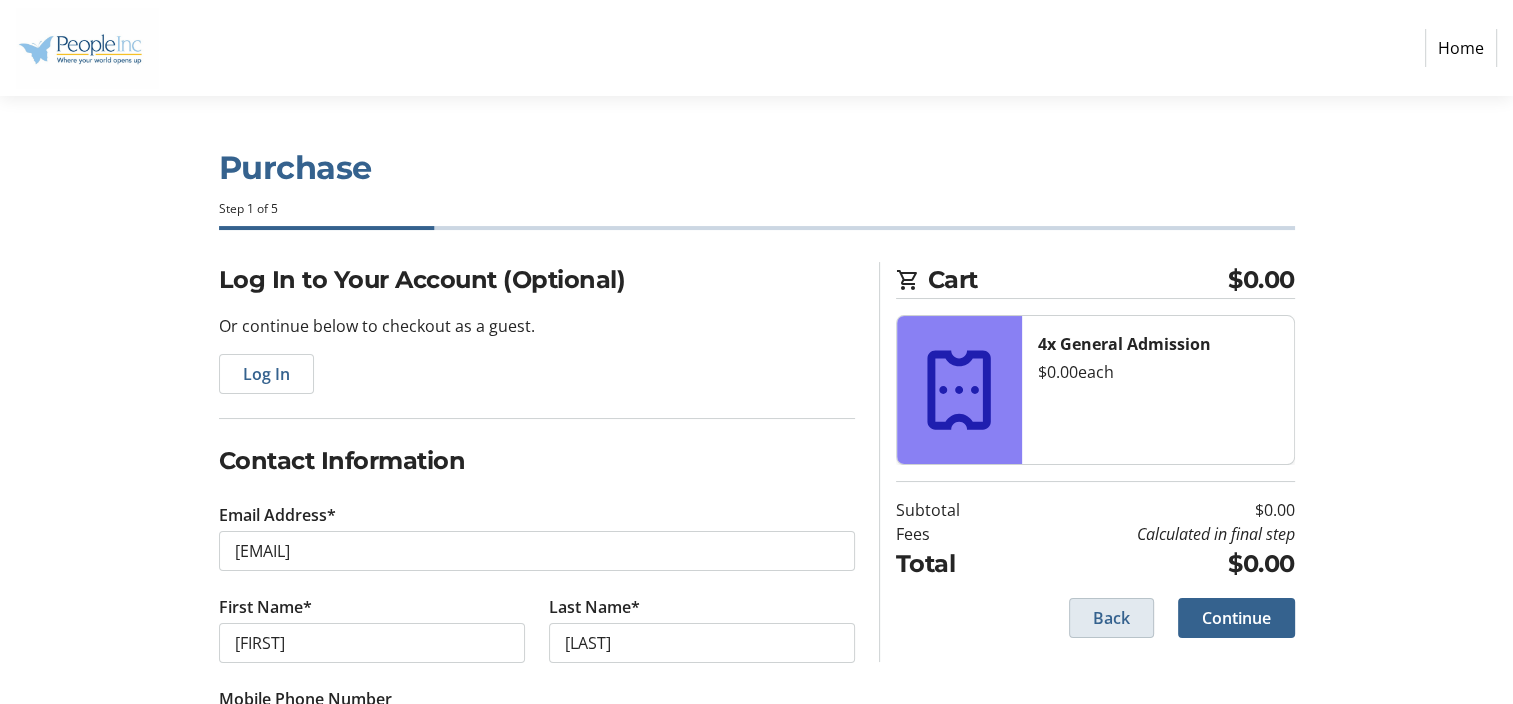 click on "Back" 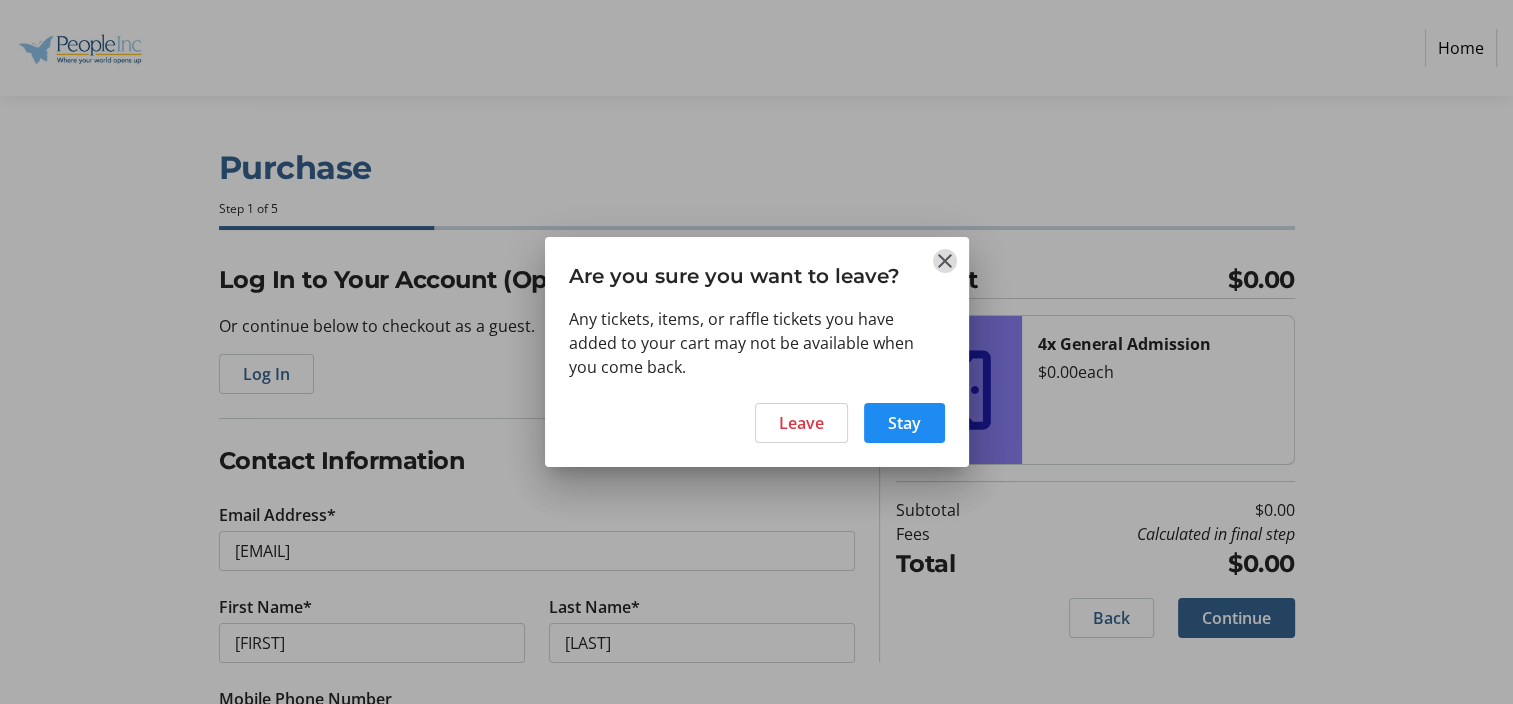 click at bounding box center (945, 261) 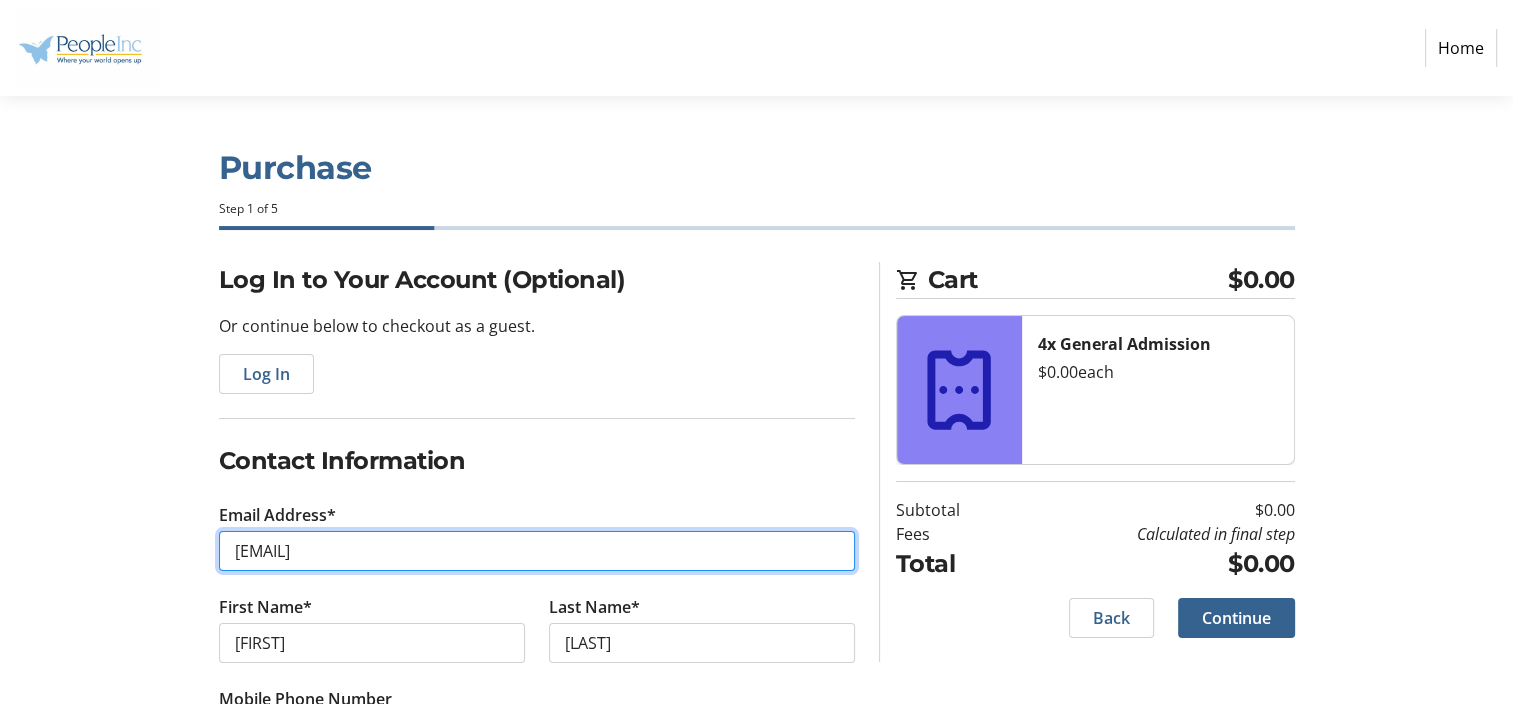 drag, startPoint x: 484, startPoint y: 561, endPoint x: 183, endPoint y: 588, distance: 302.20853 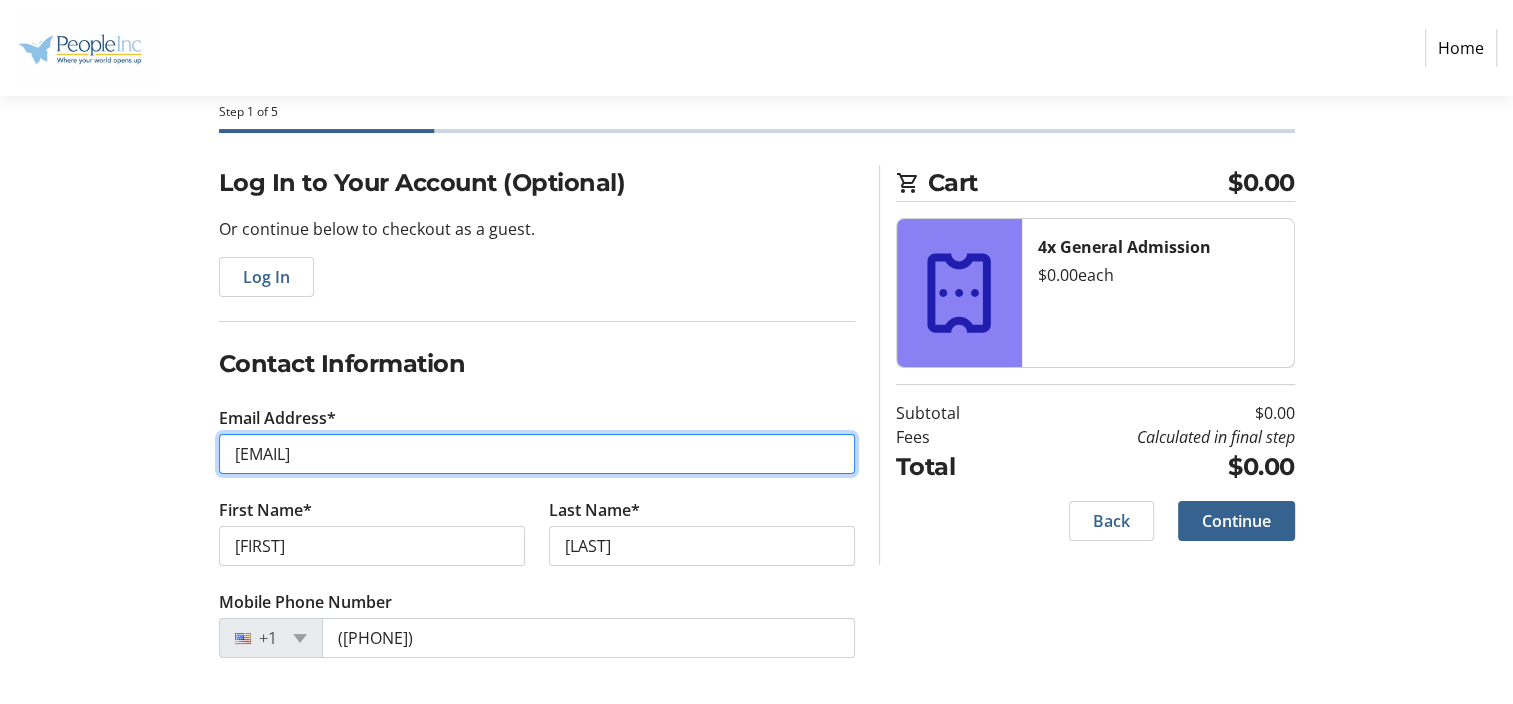 type on "[EMAIL]" 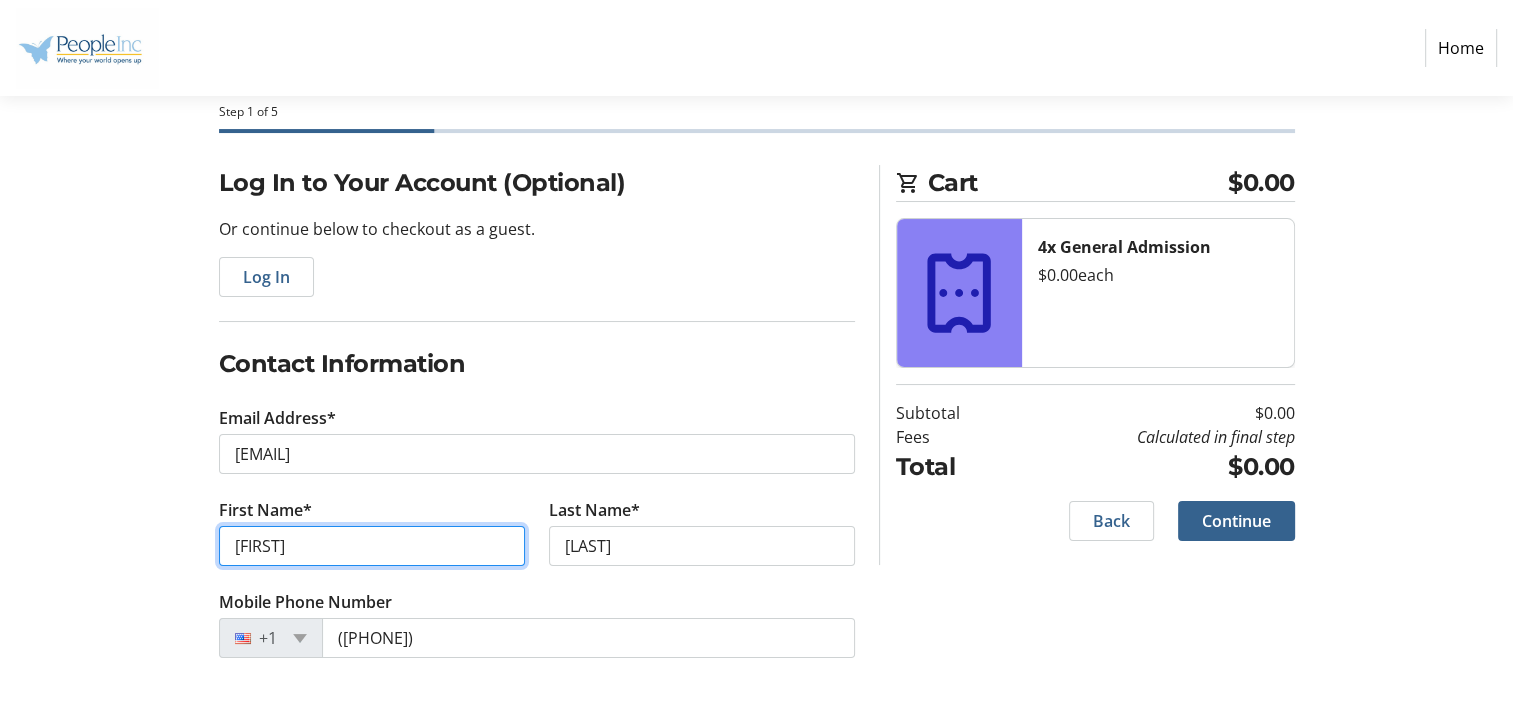 drag, startPoint x: 436, startPoint y: 545, endPoint x: 127, endPoint y: 569, distance: 309.93063 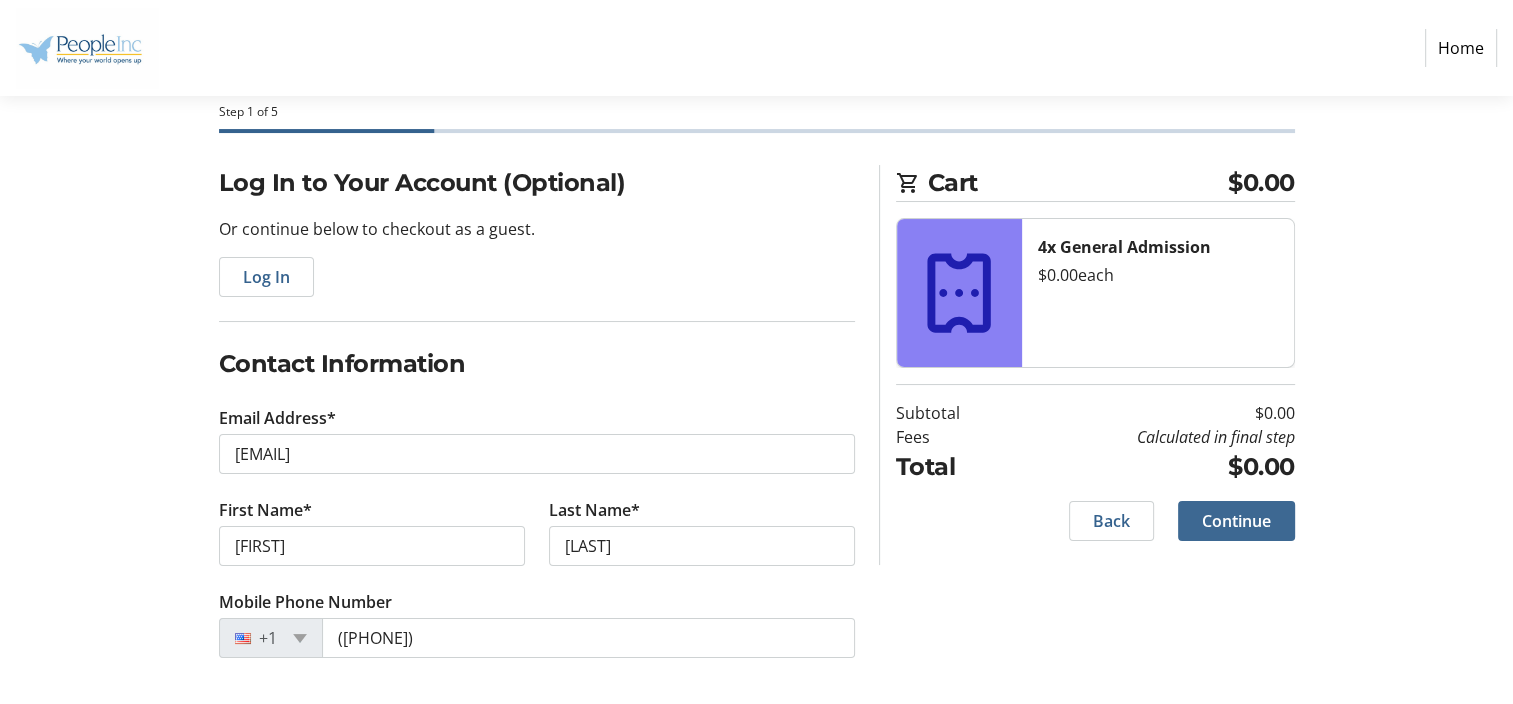 click 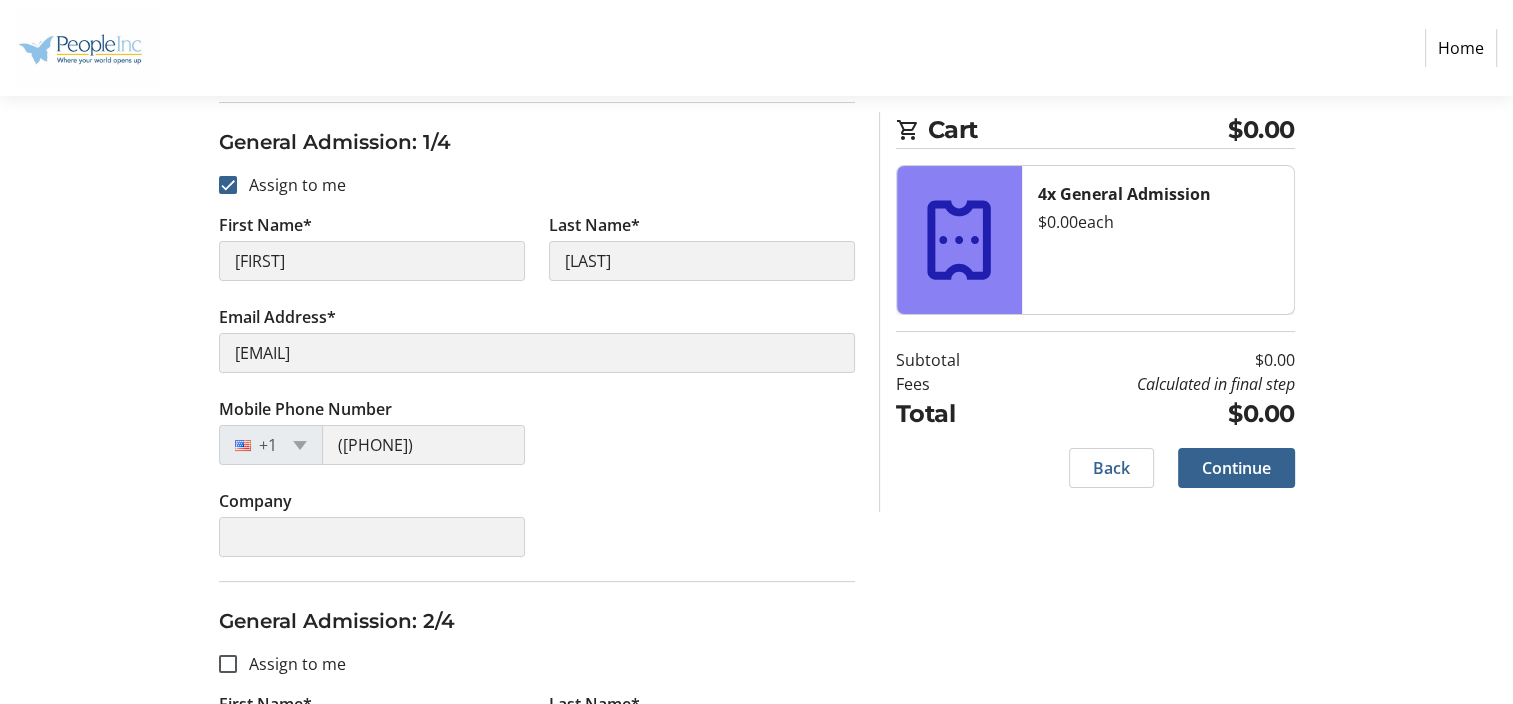 scroll, scrollTop: 260, scrollLeft: 0, axis: vertical 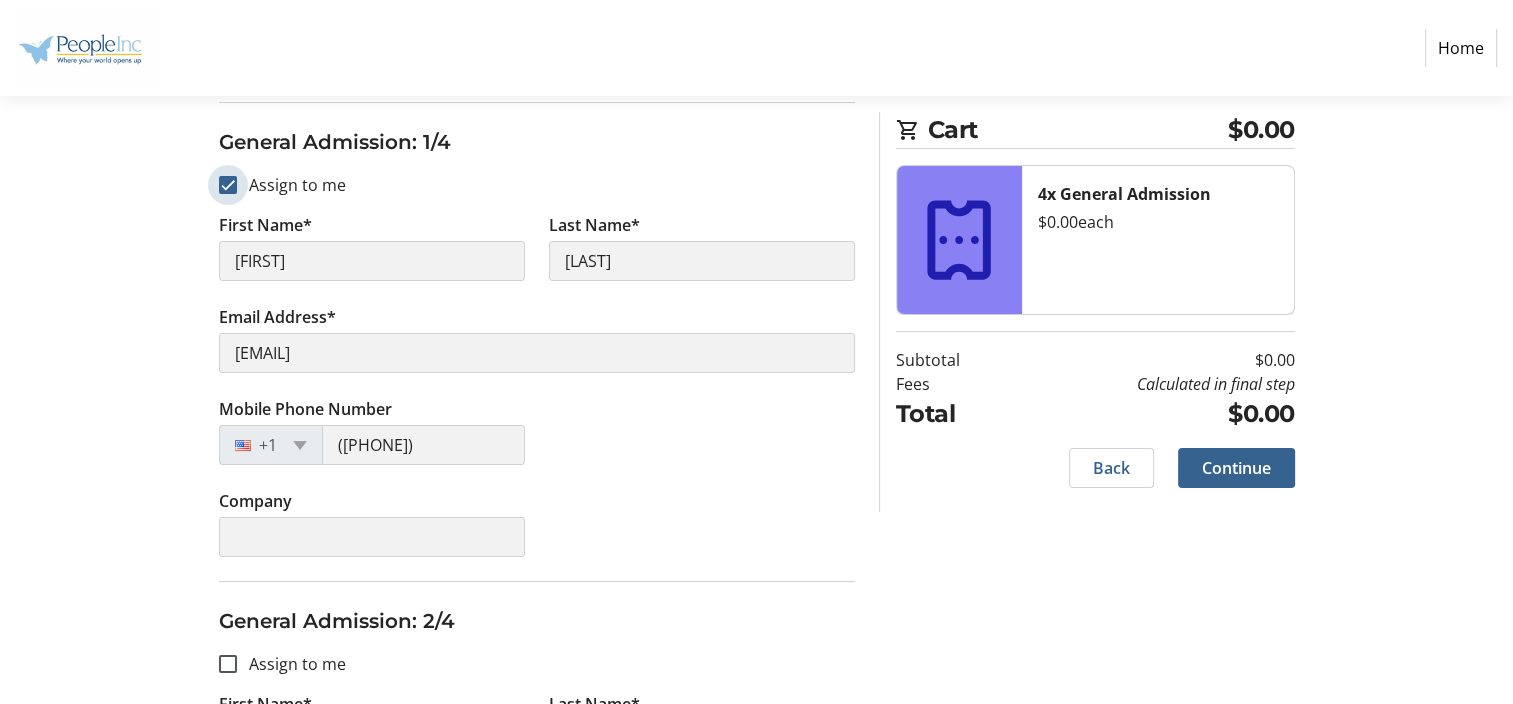 click on "Assign to me" at bounding box center [228, 185] 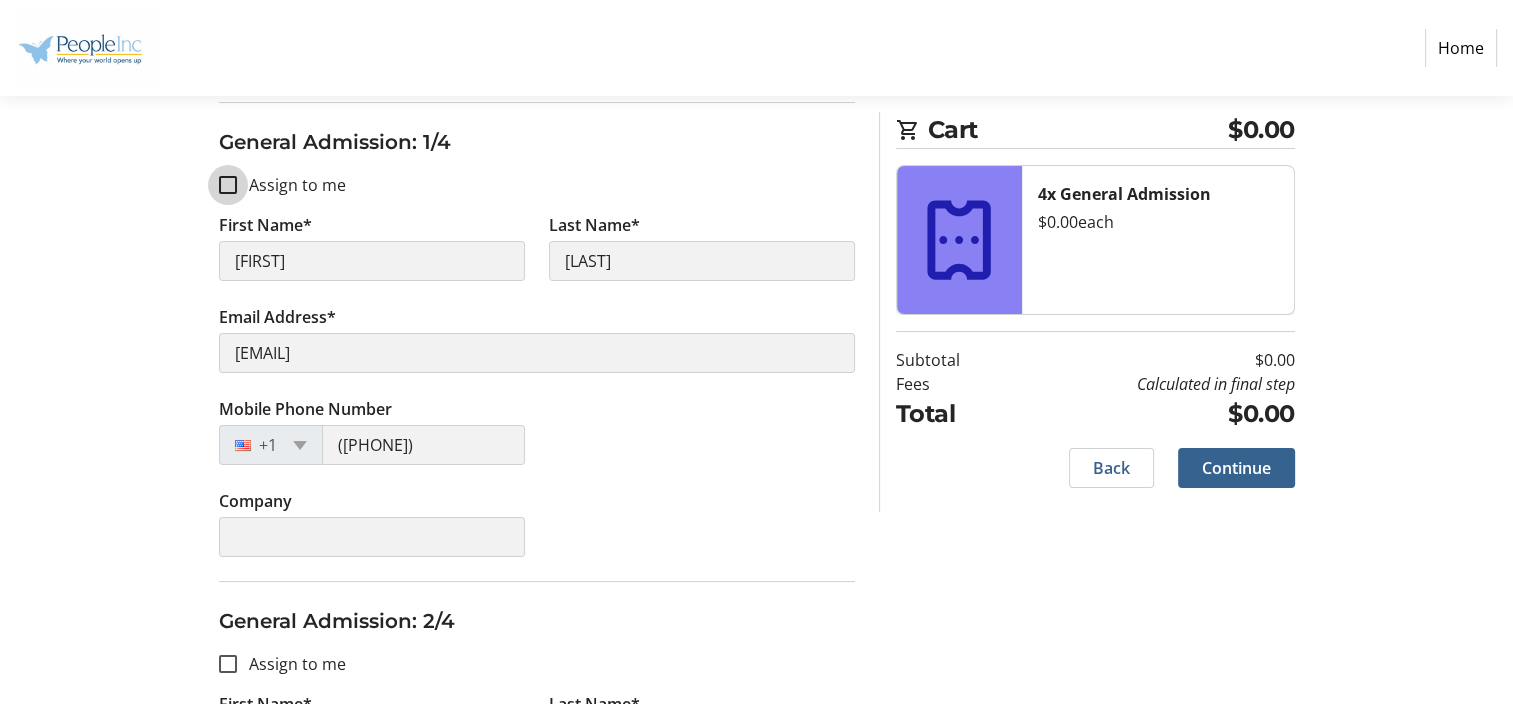 checkbox on "false" 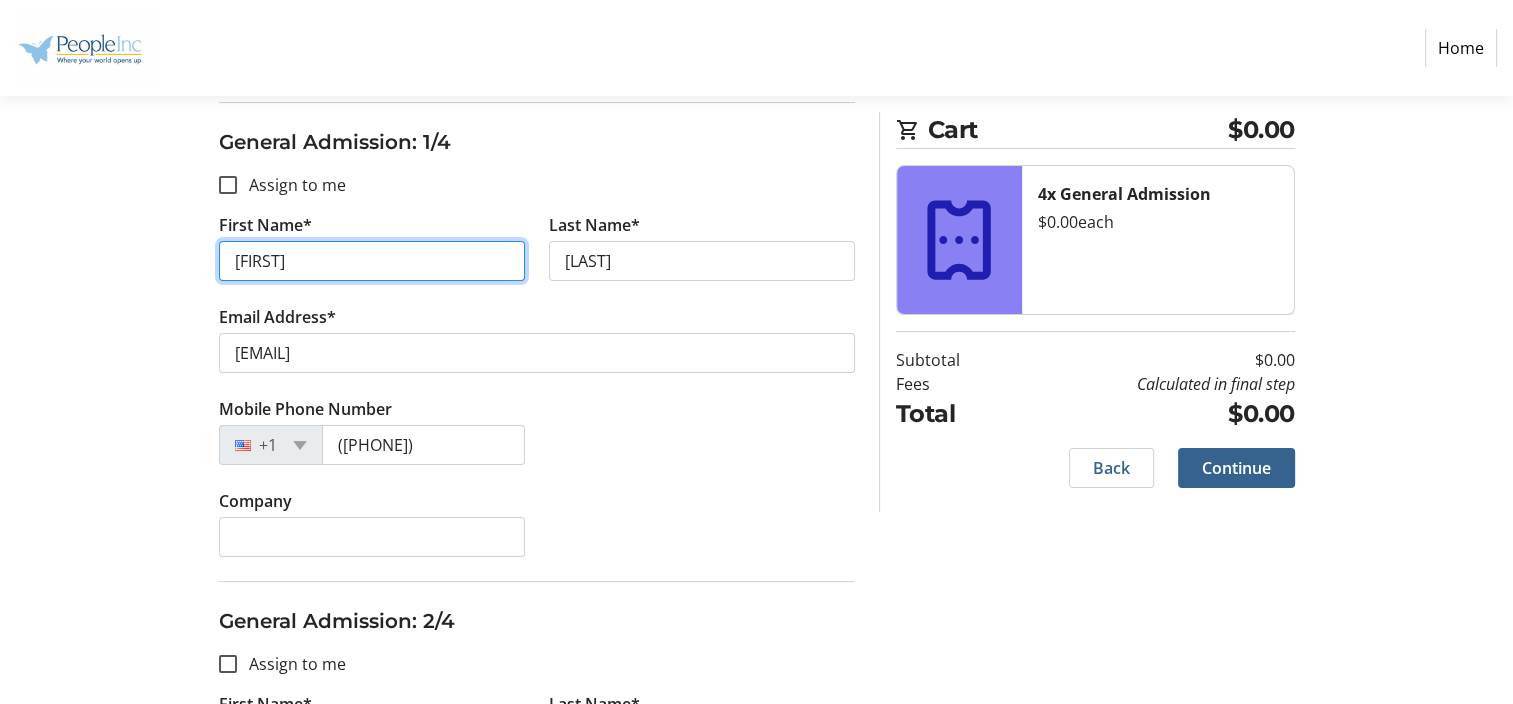 drag, startPoint x: 419, startPoint y: 260, endPoint x: 199, endPoint y: 247, distance: 220.38376 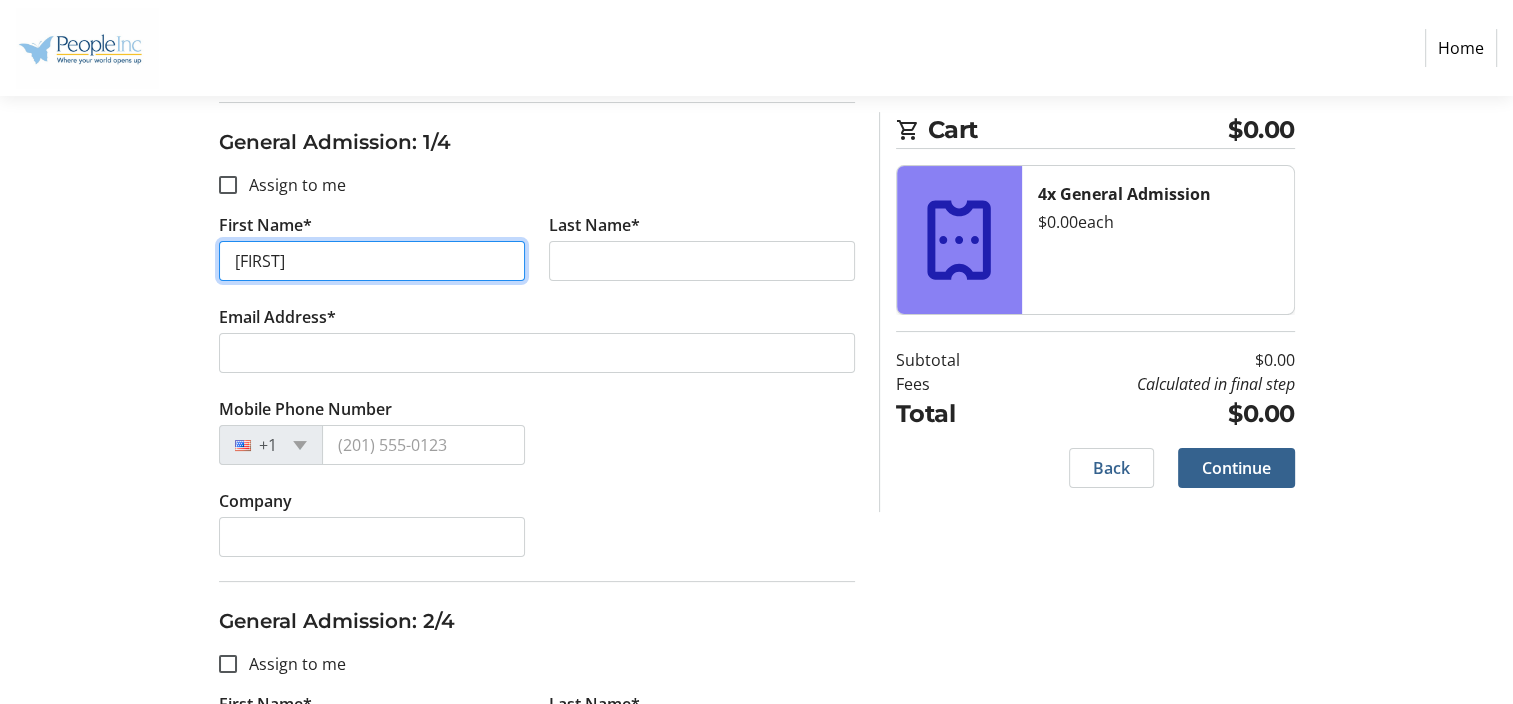 type on "[FIRST]" 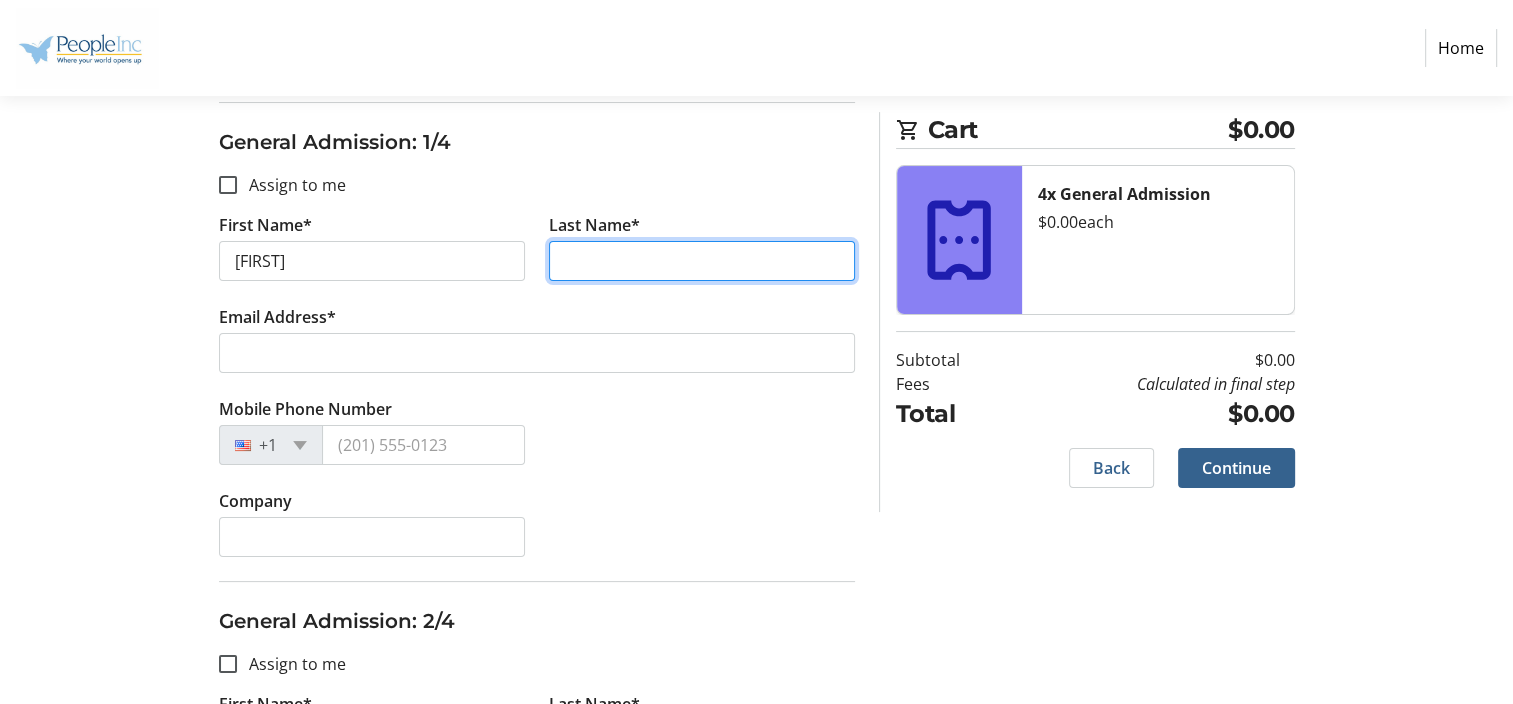 click on "Last Name*" at bounding box center [702, 261] 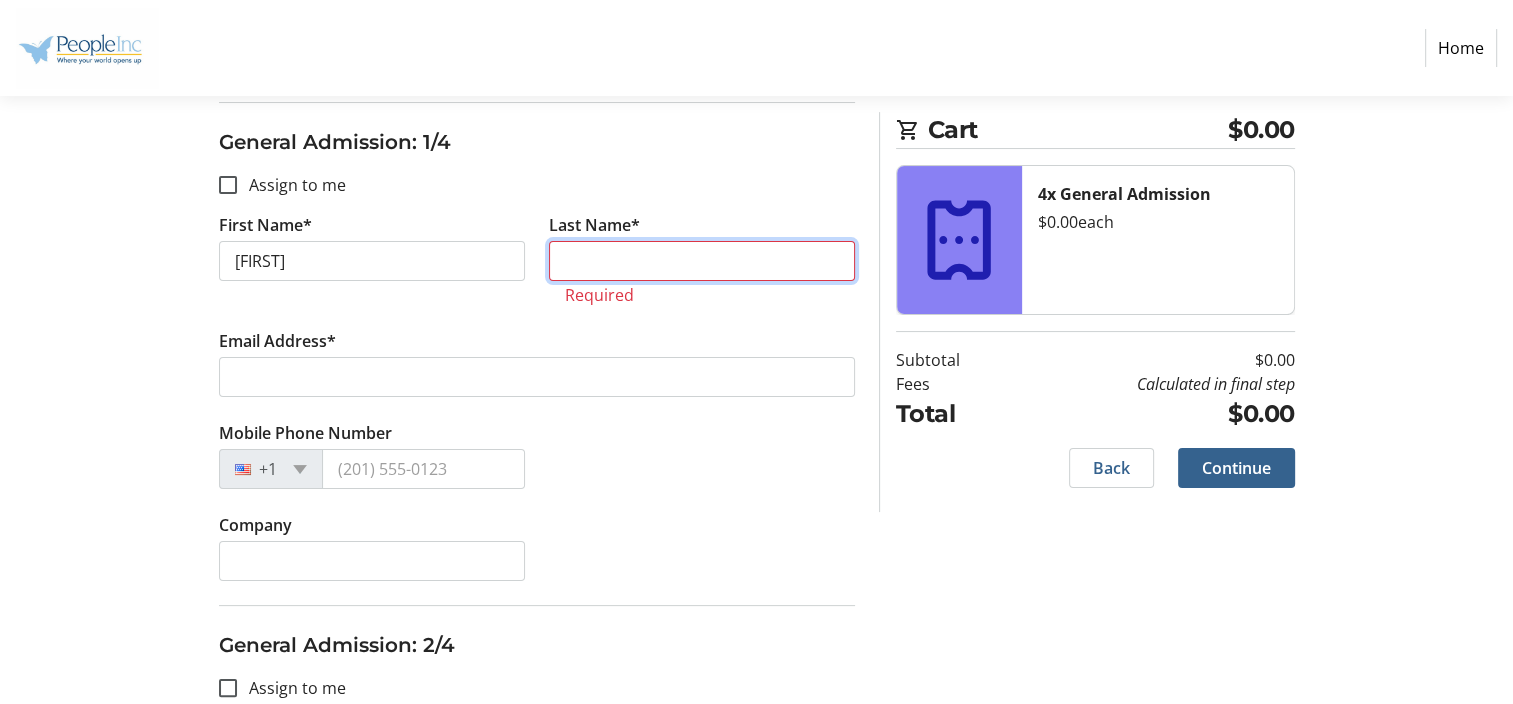 click on "Last Name*" at bounding box center (702, 261) 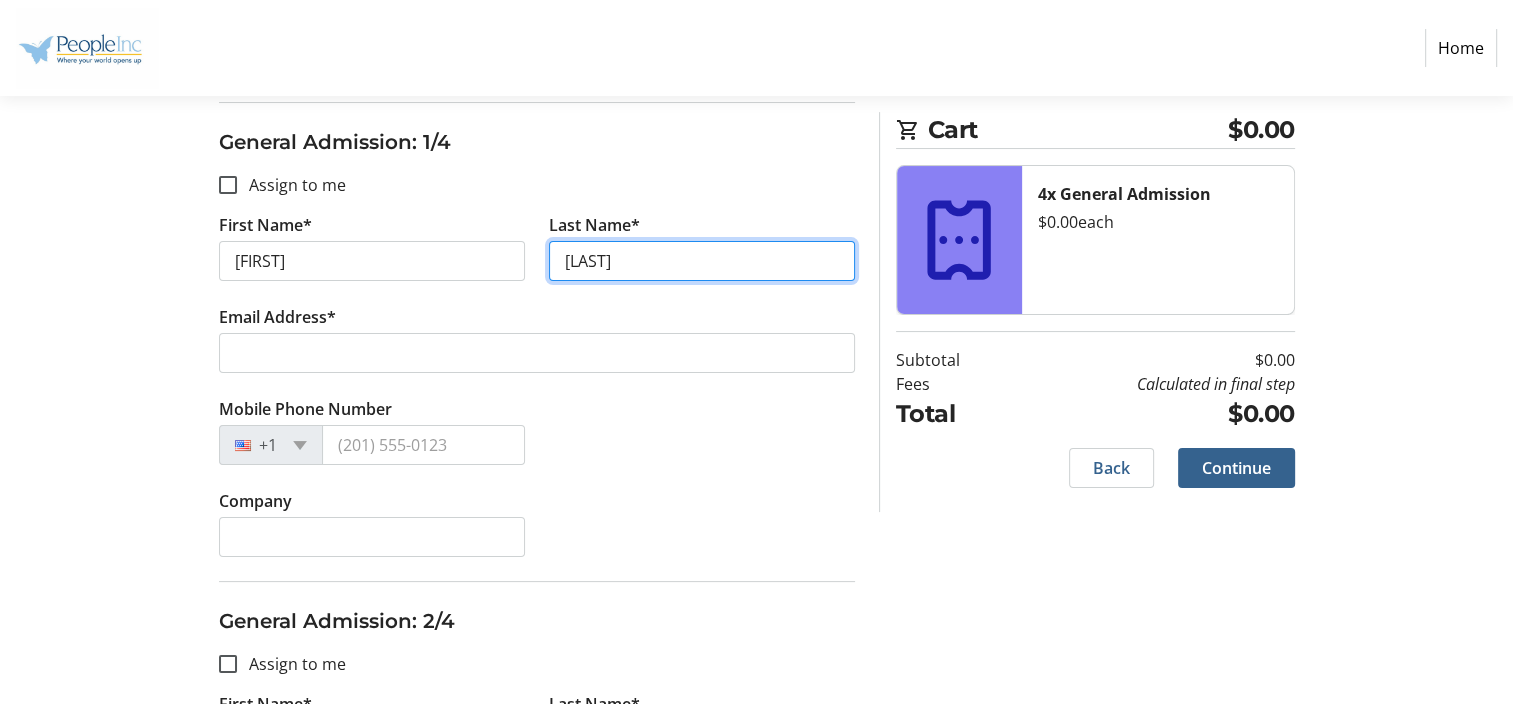 type on "[LAST]" 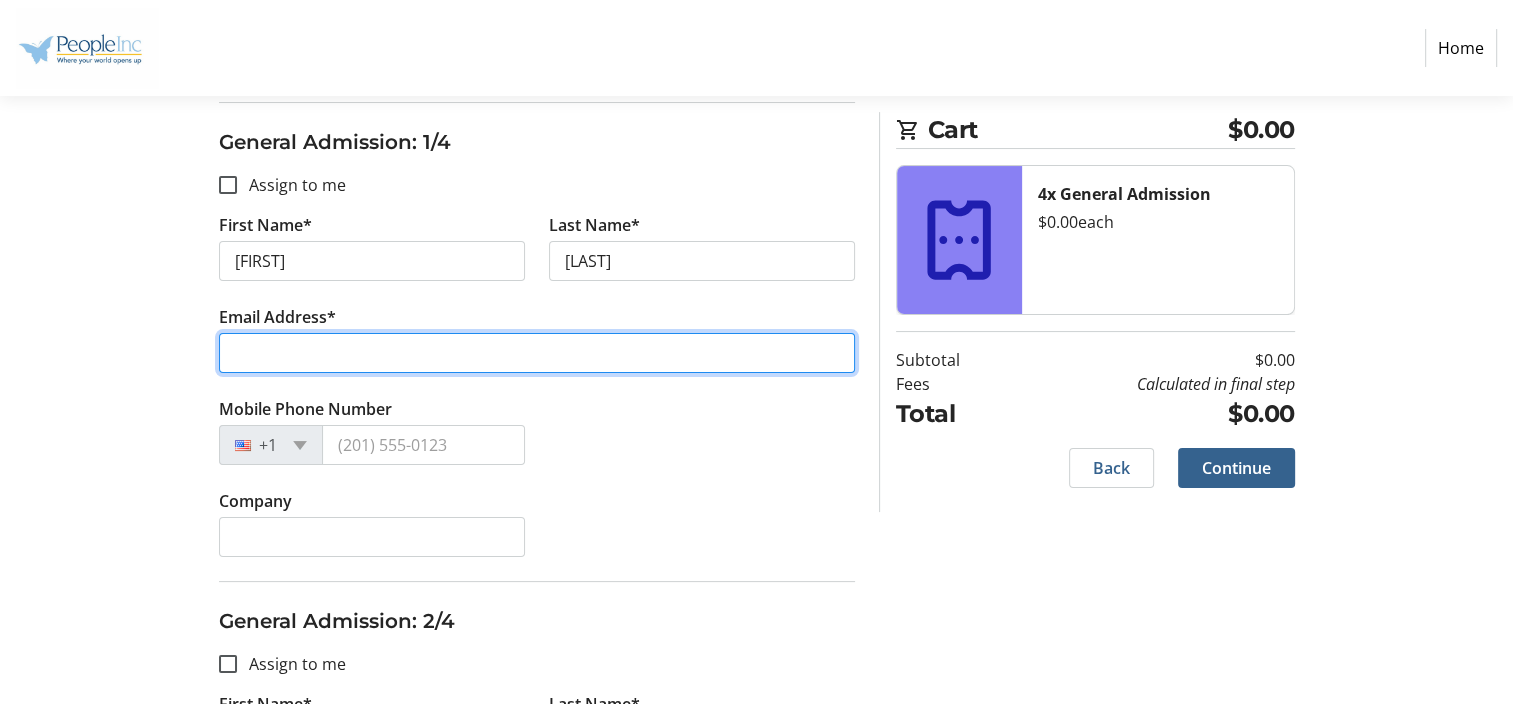 click on "Email Address*" at bounding box center [537, 353] 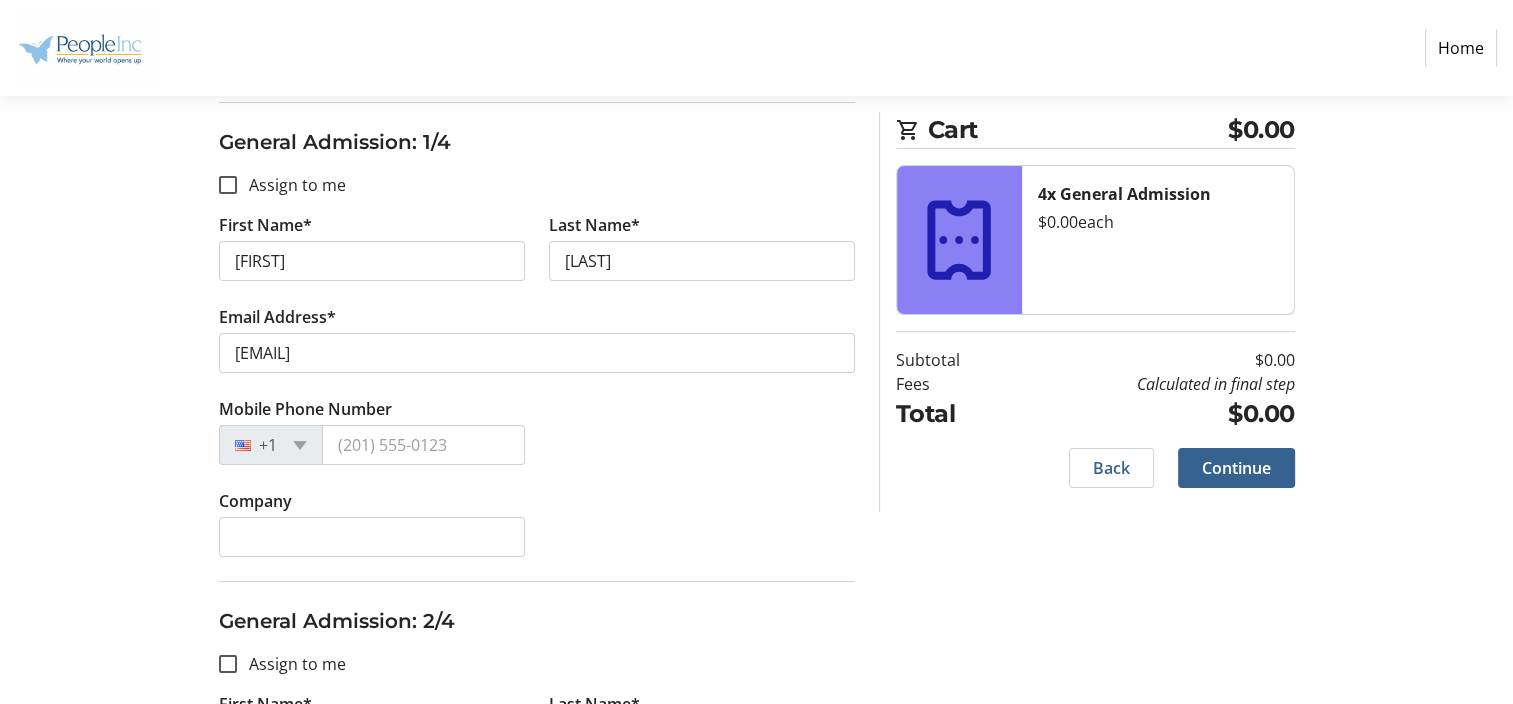 click on "Mobile Phone Number +1" 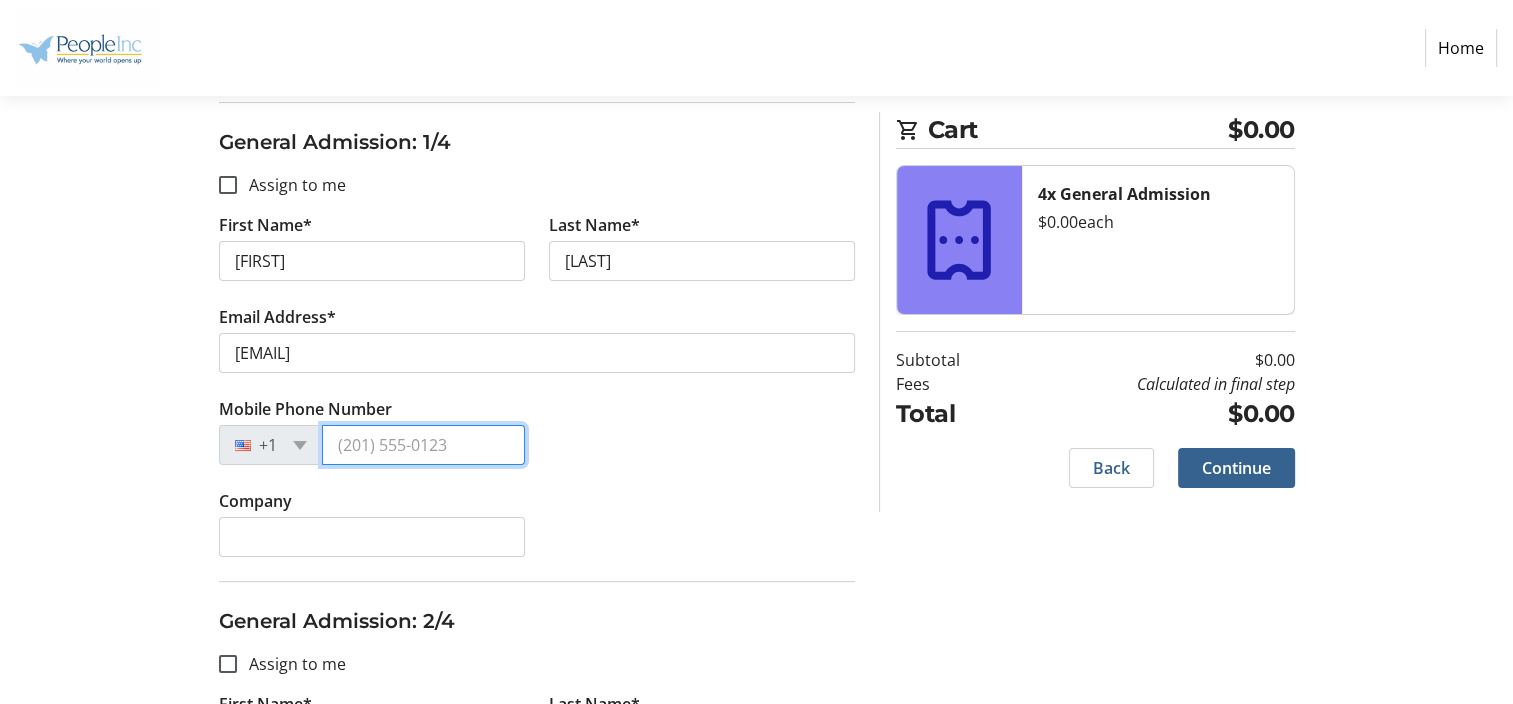click on "Mobile Phone Number" at bounding box center (423, 445) 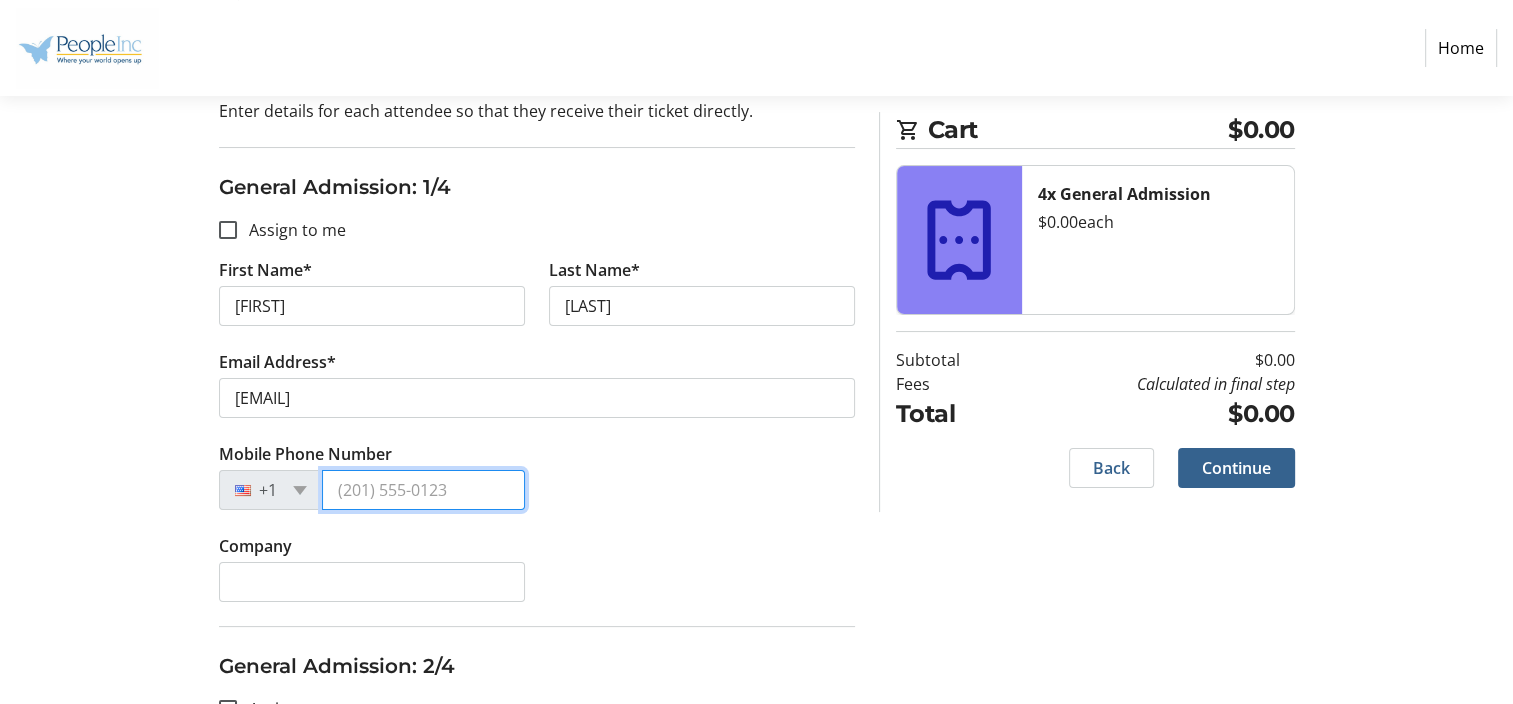 scroll, scrollTop: 288, scrollLeft: 0, axis: vertical 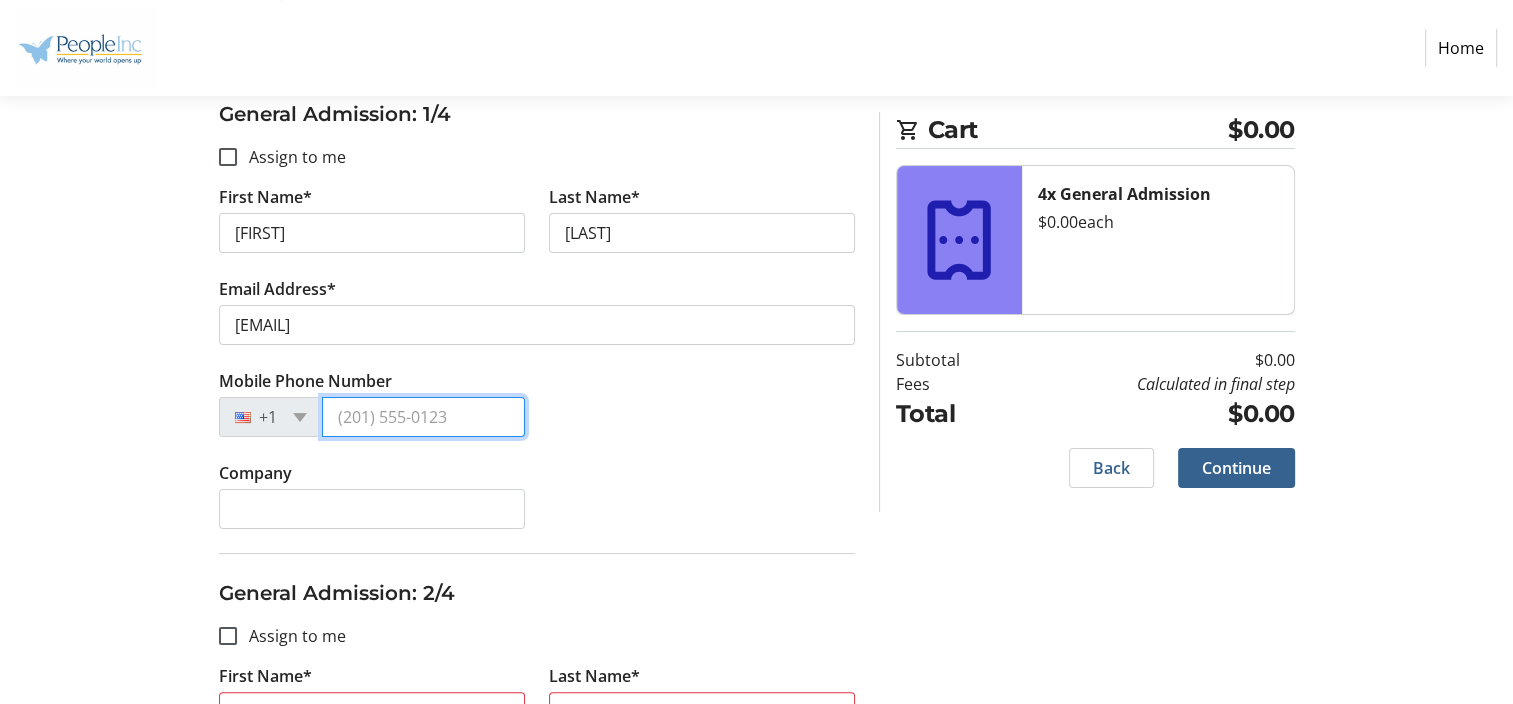 click on "Mobile Phone Number" at bounding box center [423, 417] 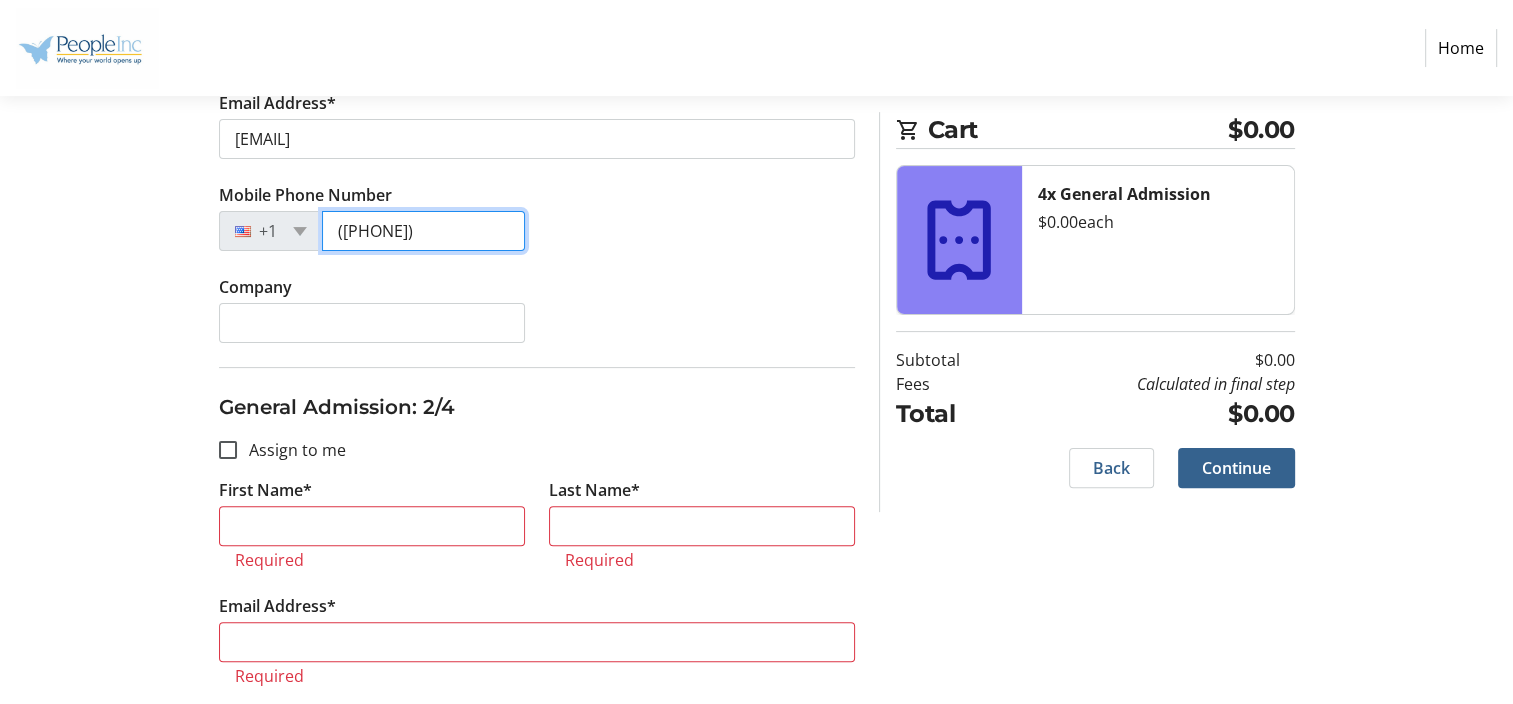 scroll, scrollTop: 507, scrollLeft: 0, axis: vertical 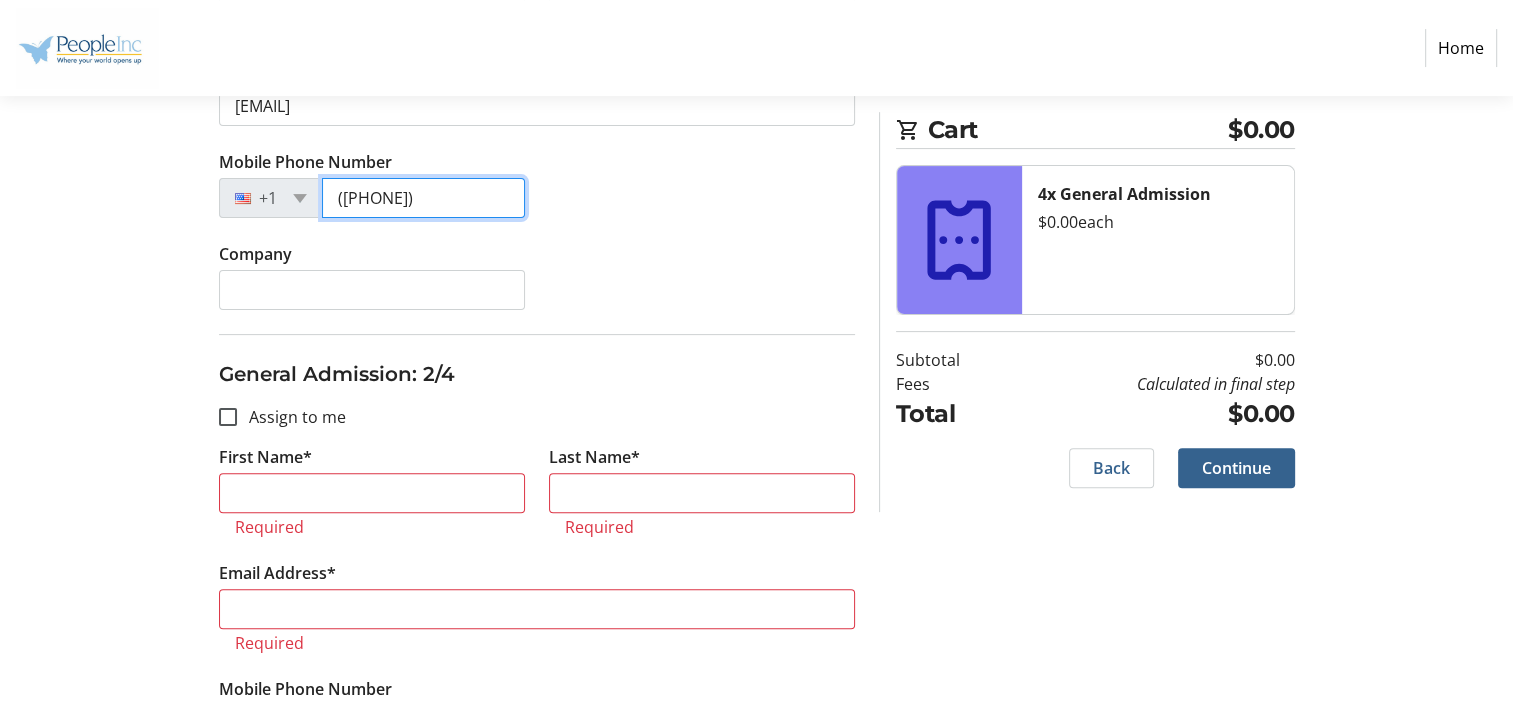 type on "([PHONE])" 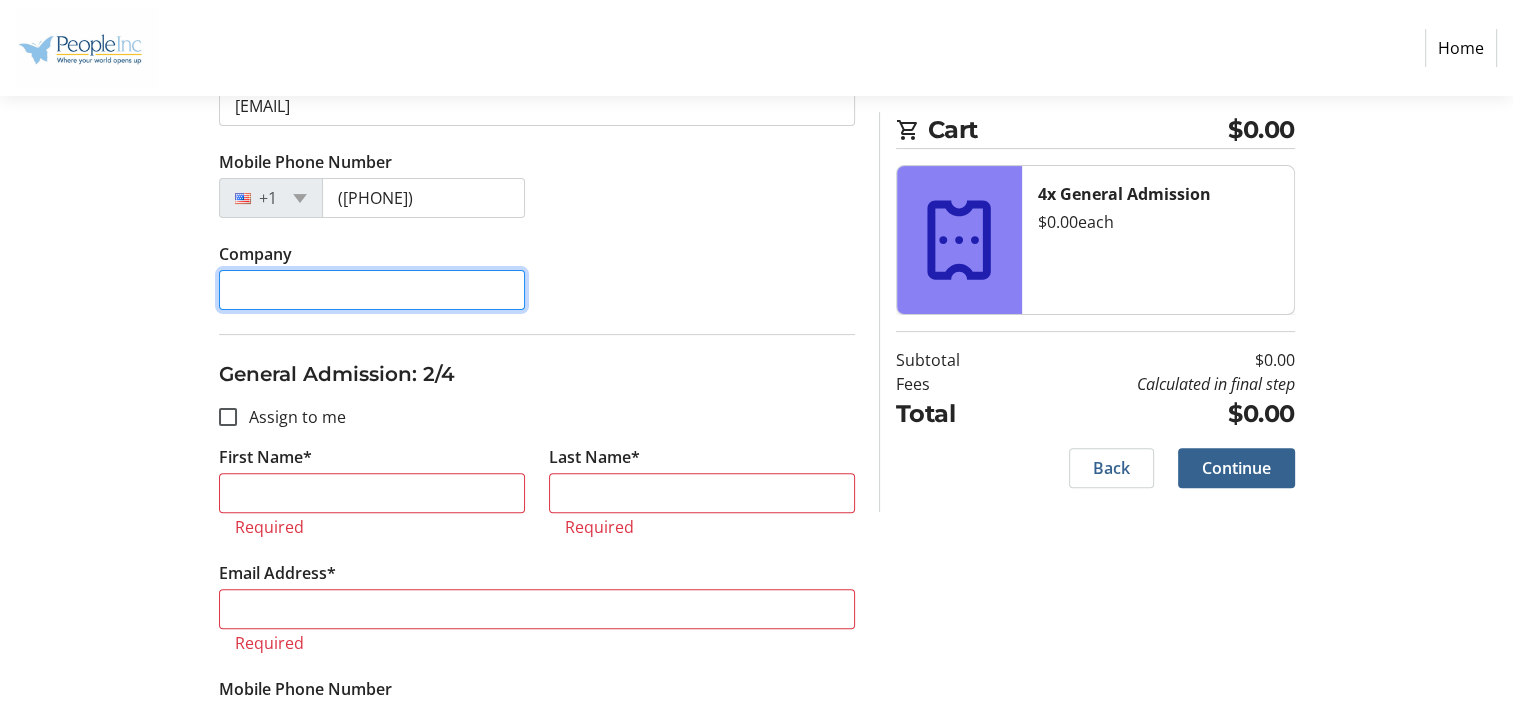 click on "Company" at bounding box center [372, 290] 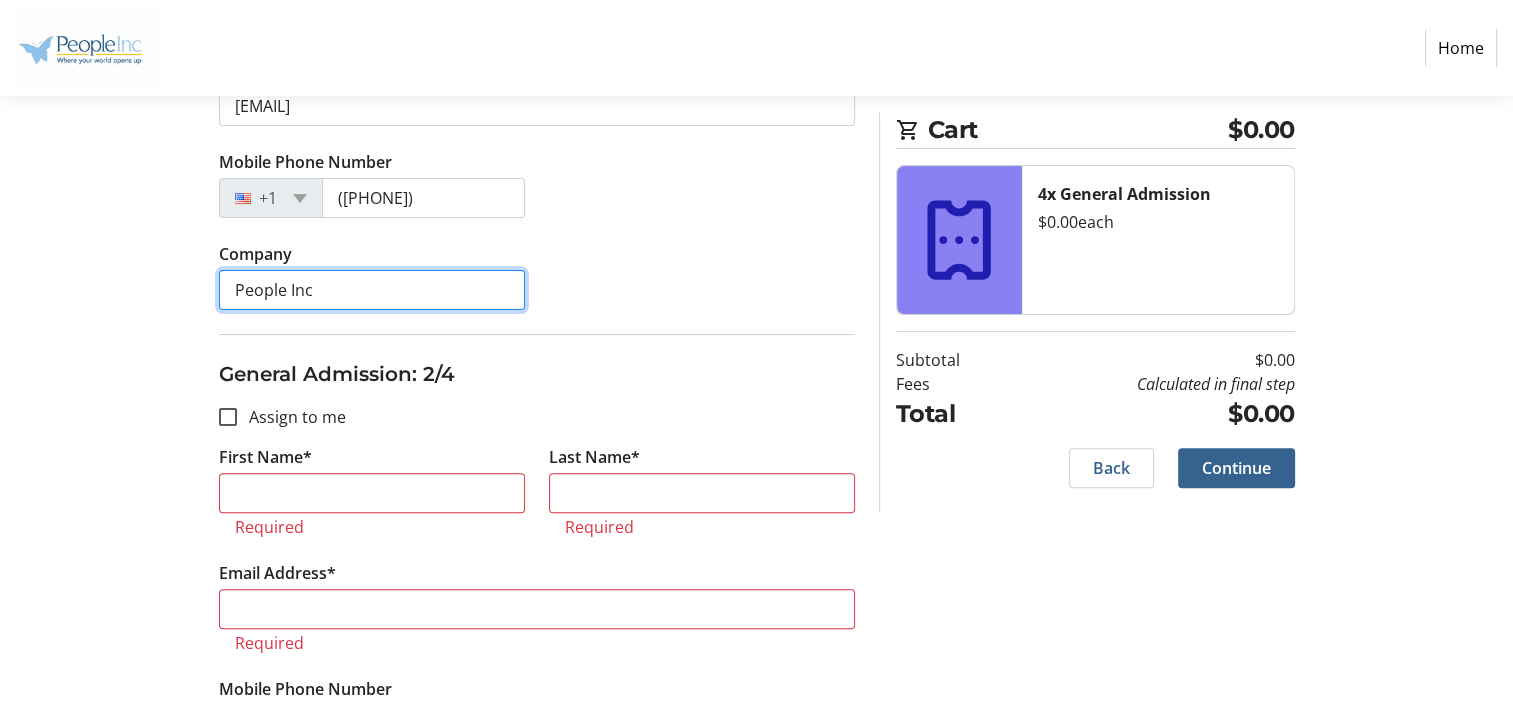 type on "People Inc" 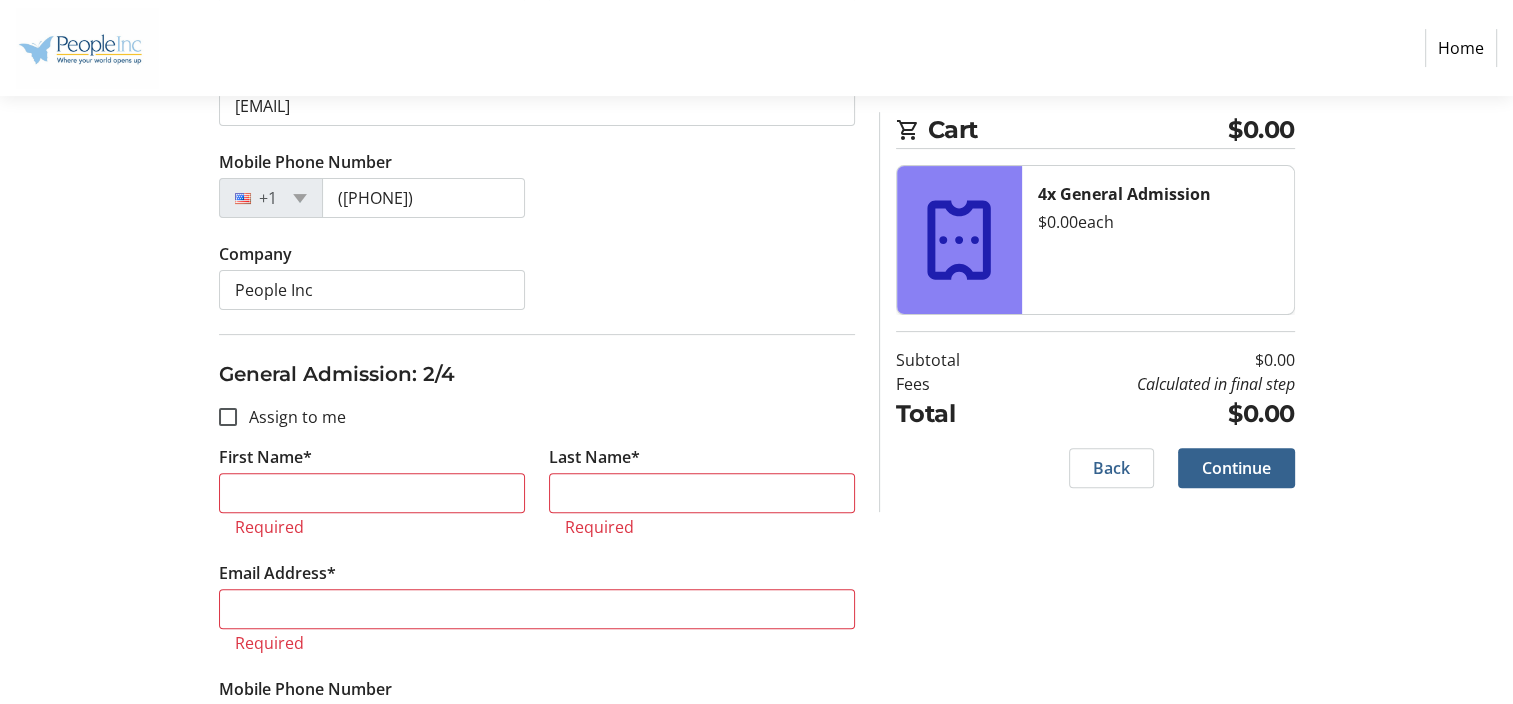 click on "First Name*  Required" 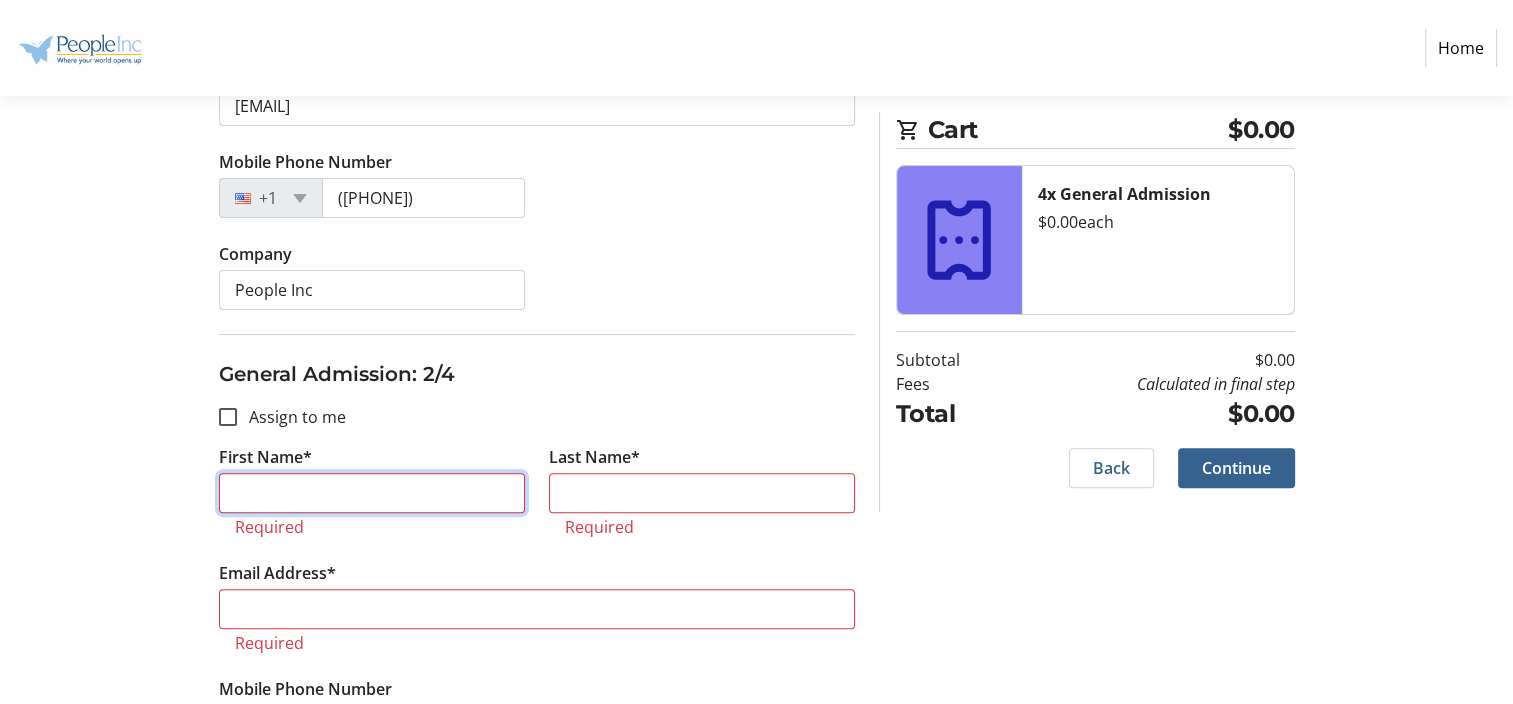 click on "First Name*" at bounding box center (372, 493) 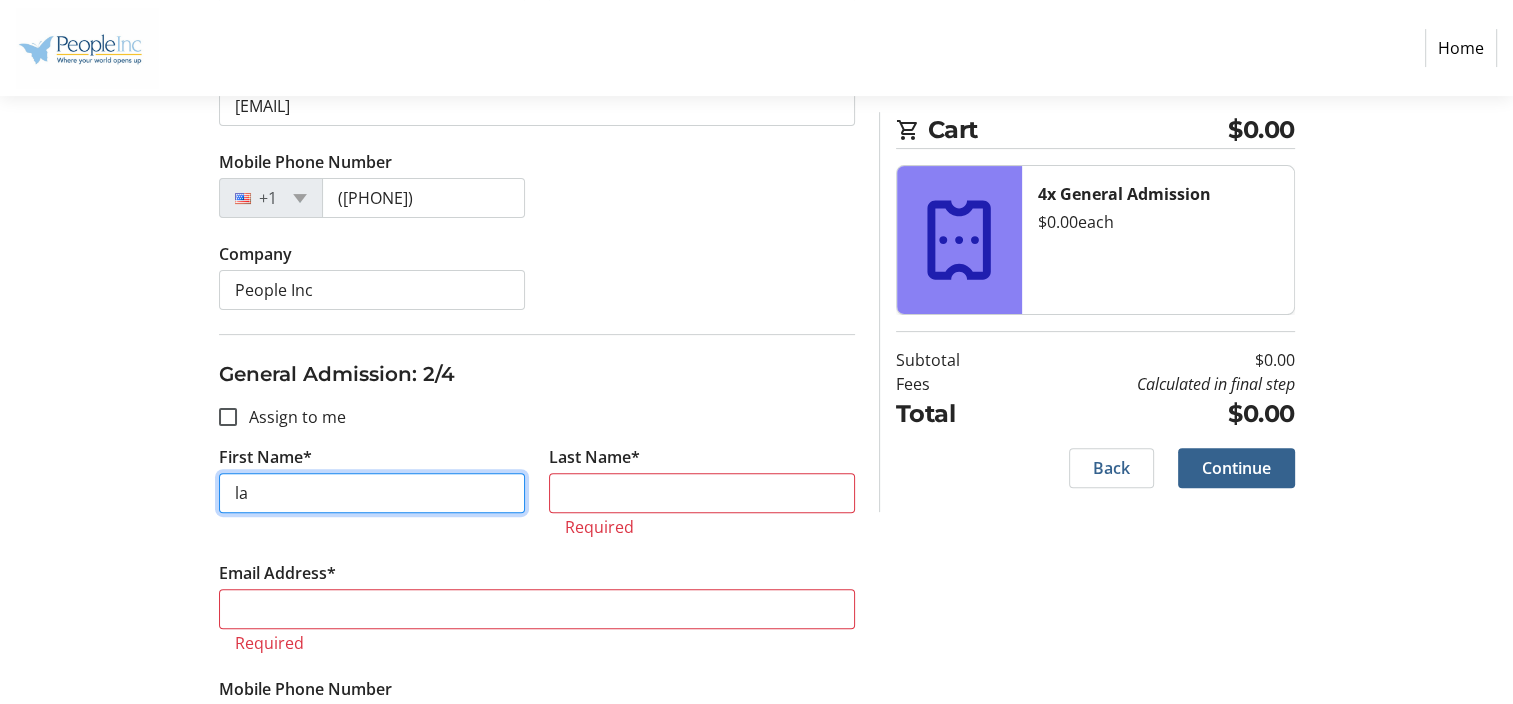 type on "l" 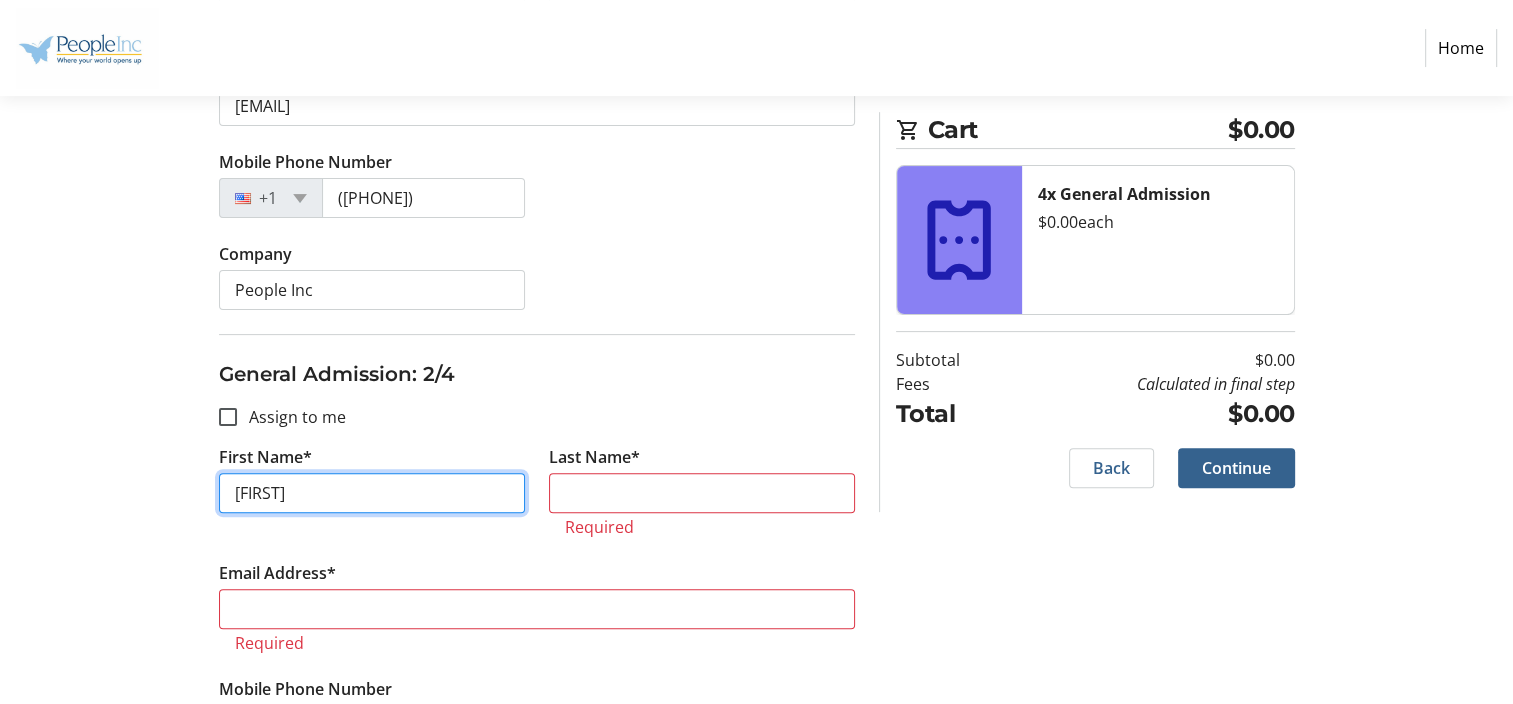 type on "[FIRST]" 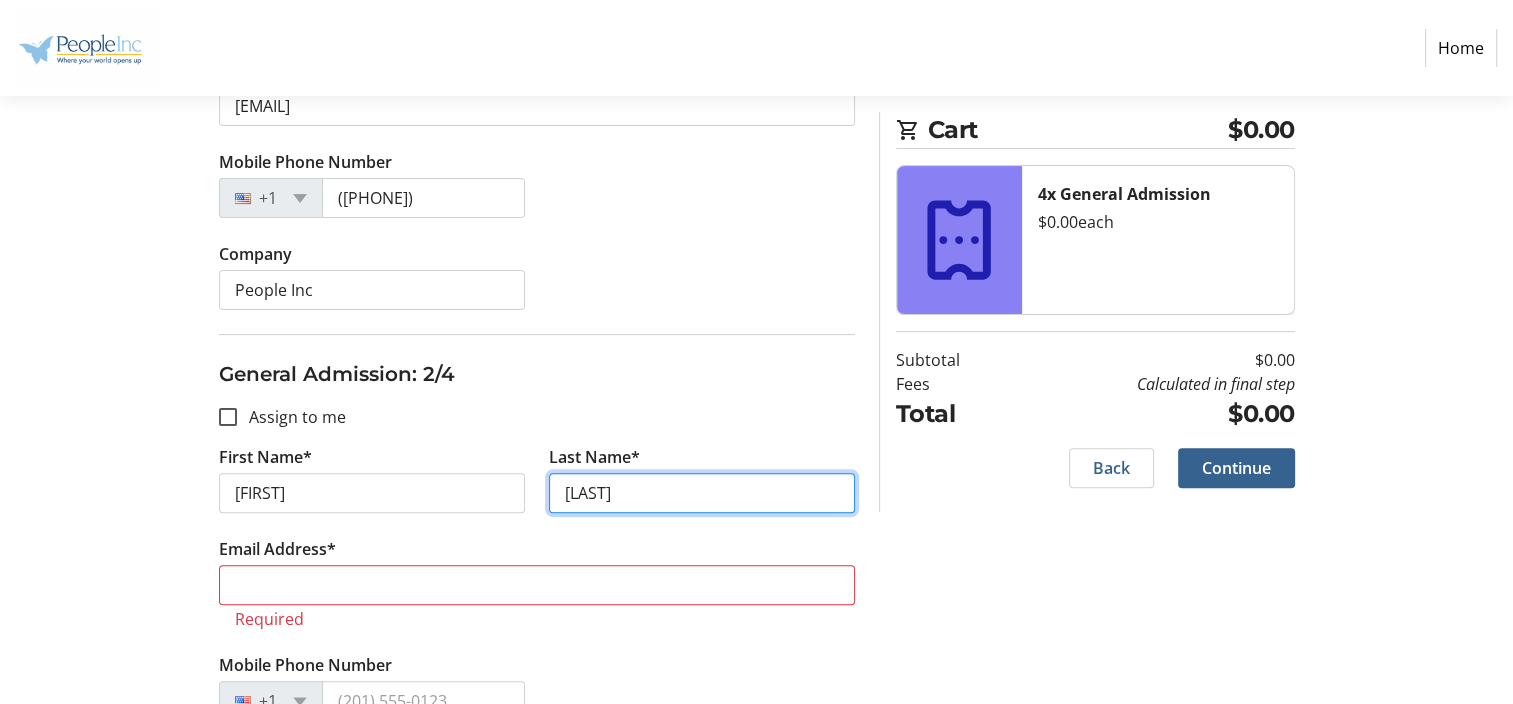 type on "[LAST]" 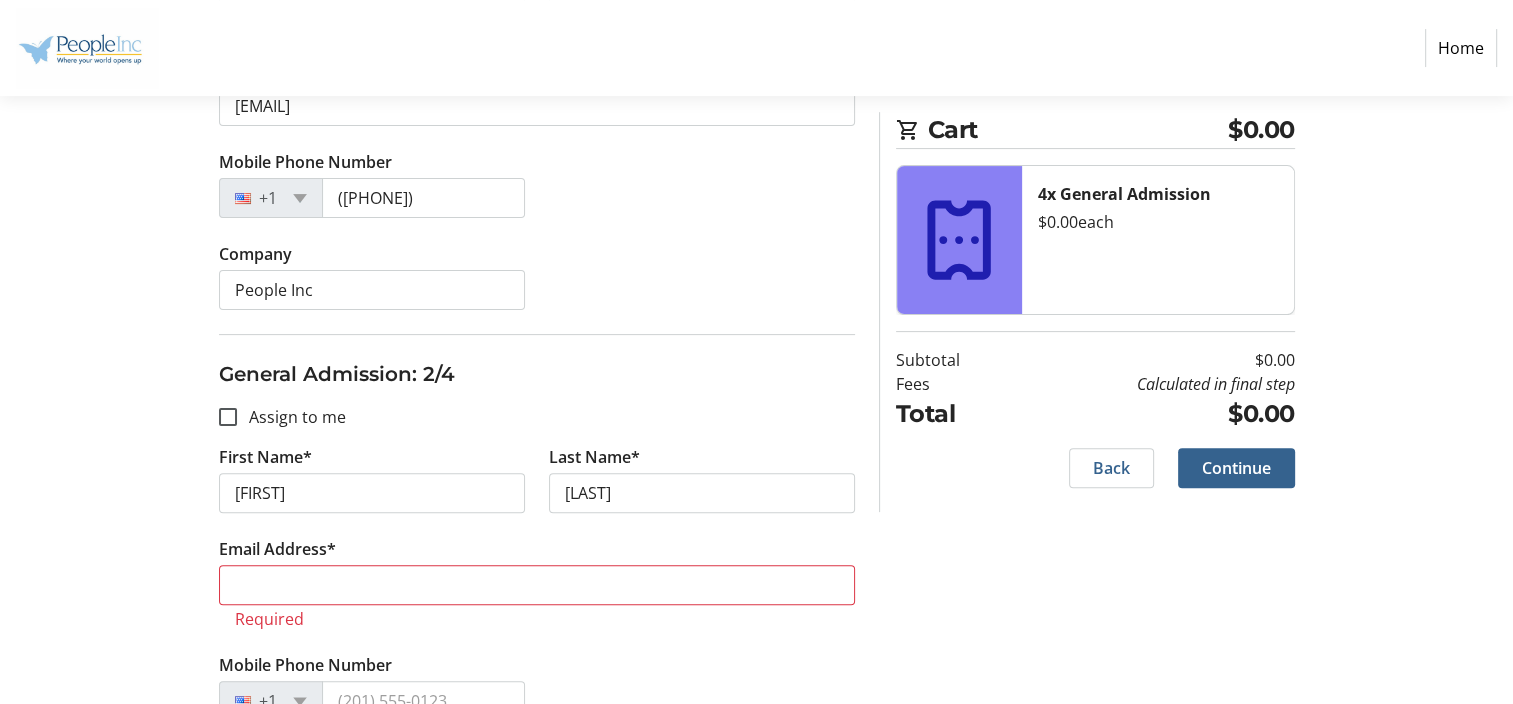 drag, startPoint x: 339, startPoint y: 602, endPoint x: 374, endPoint y: 587, distance: 38.078865 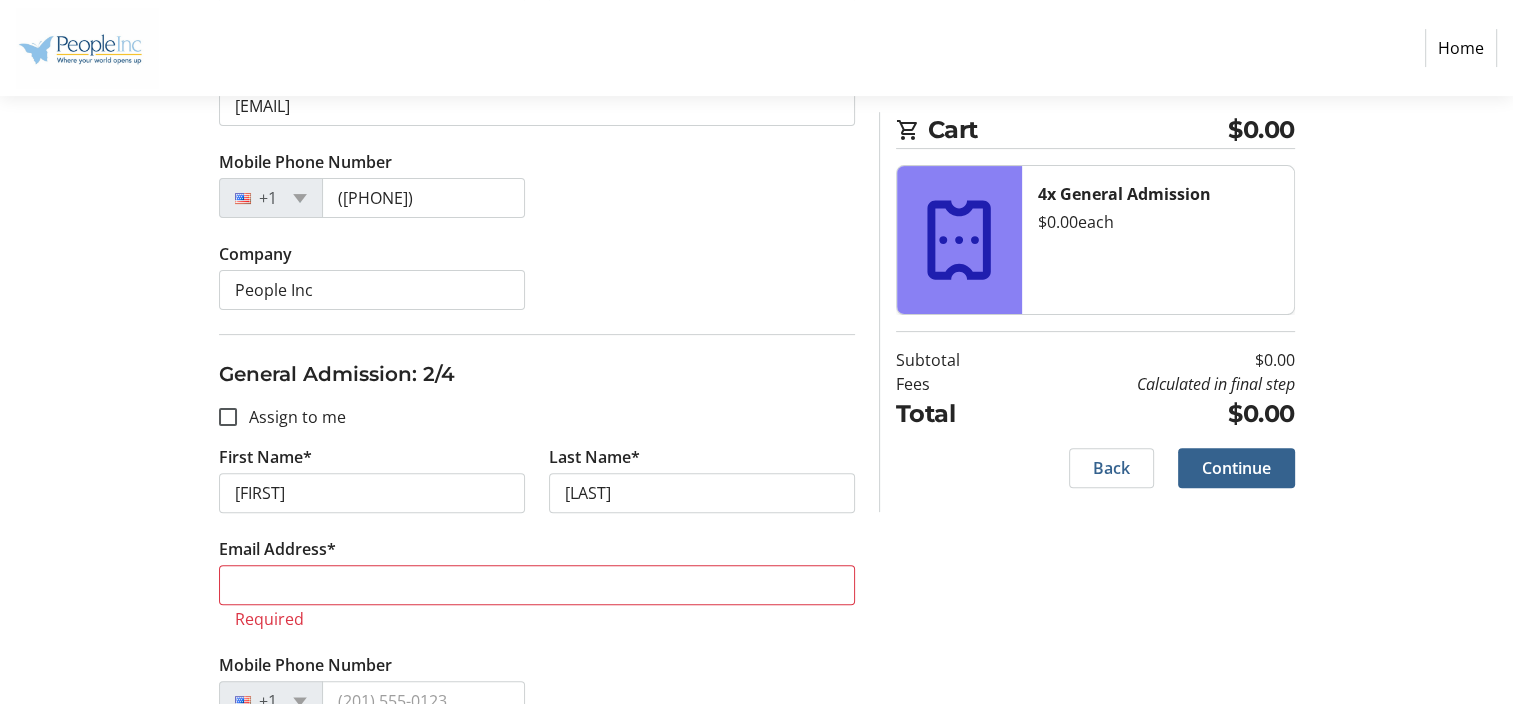 click on "Email Address*  Required" 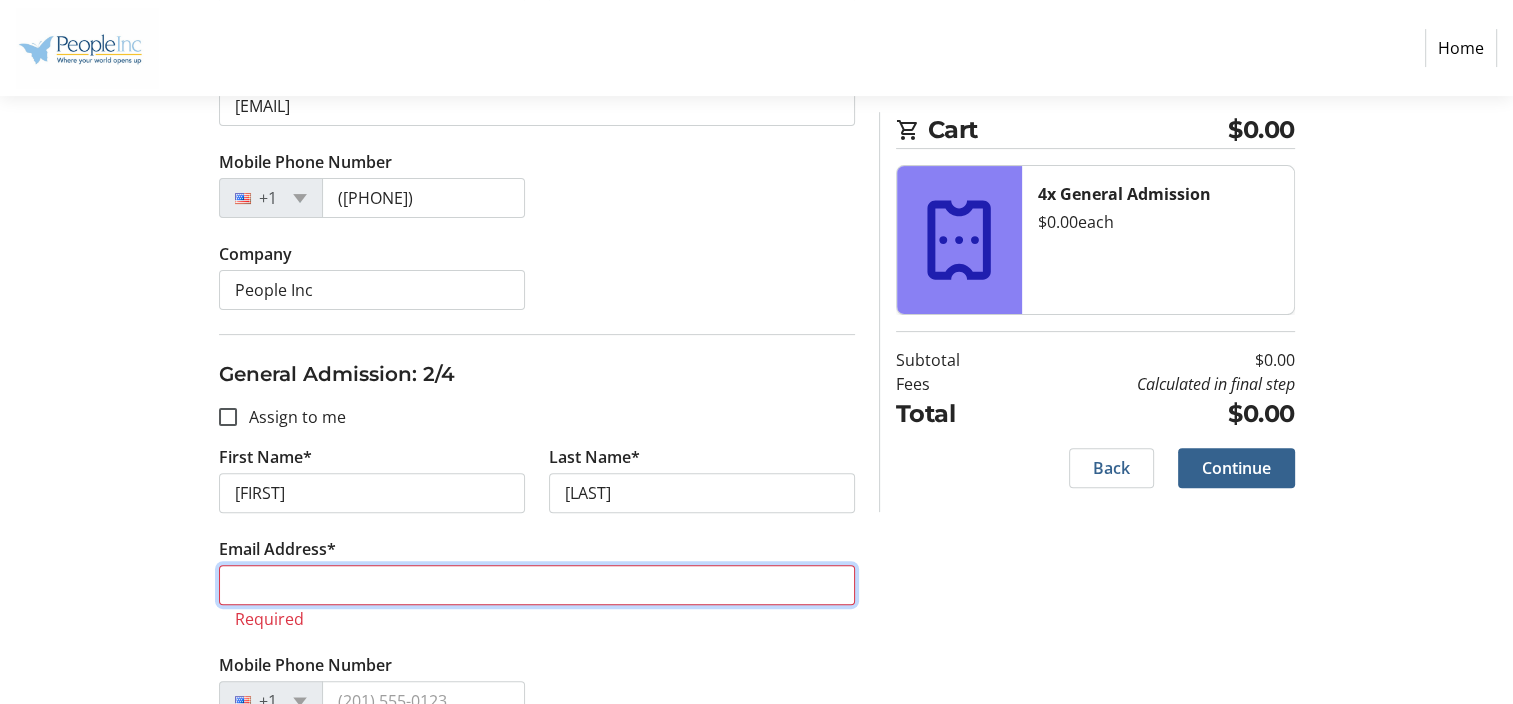click on "Email Address*" at bounding box center (537, 585) 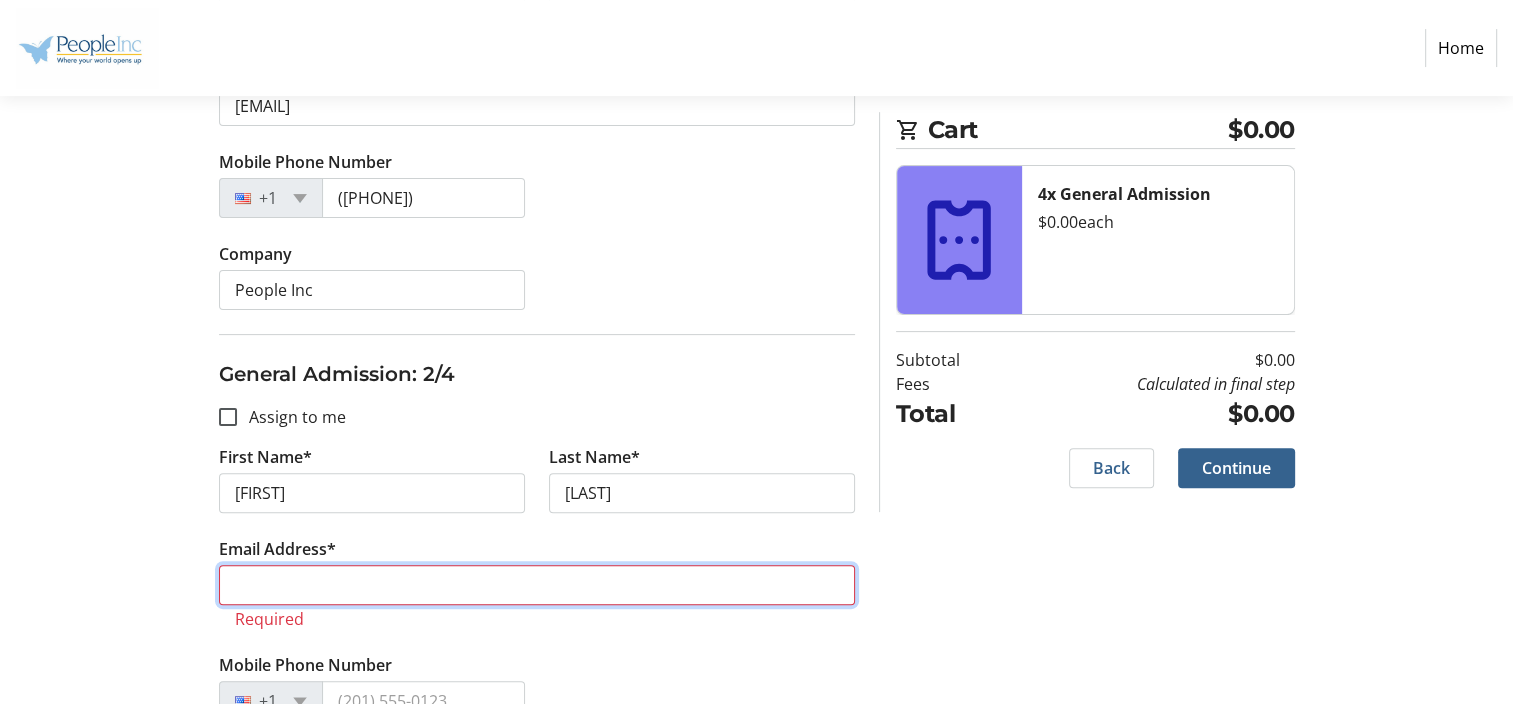 type on "[EMAIL]" 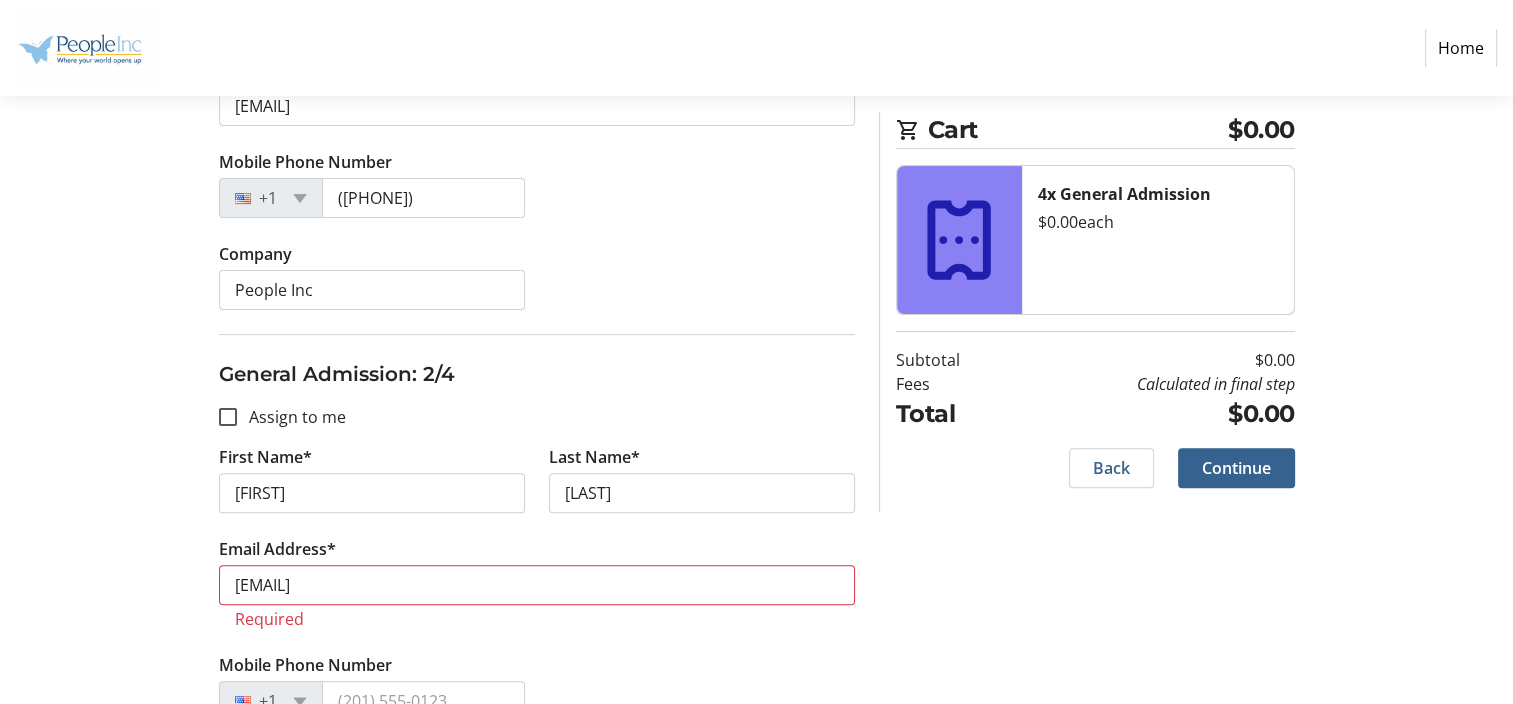 type on "[FIRST]" 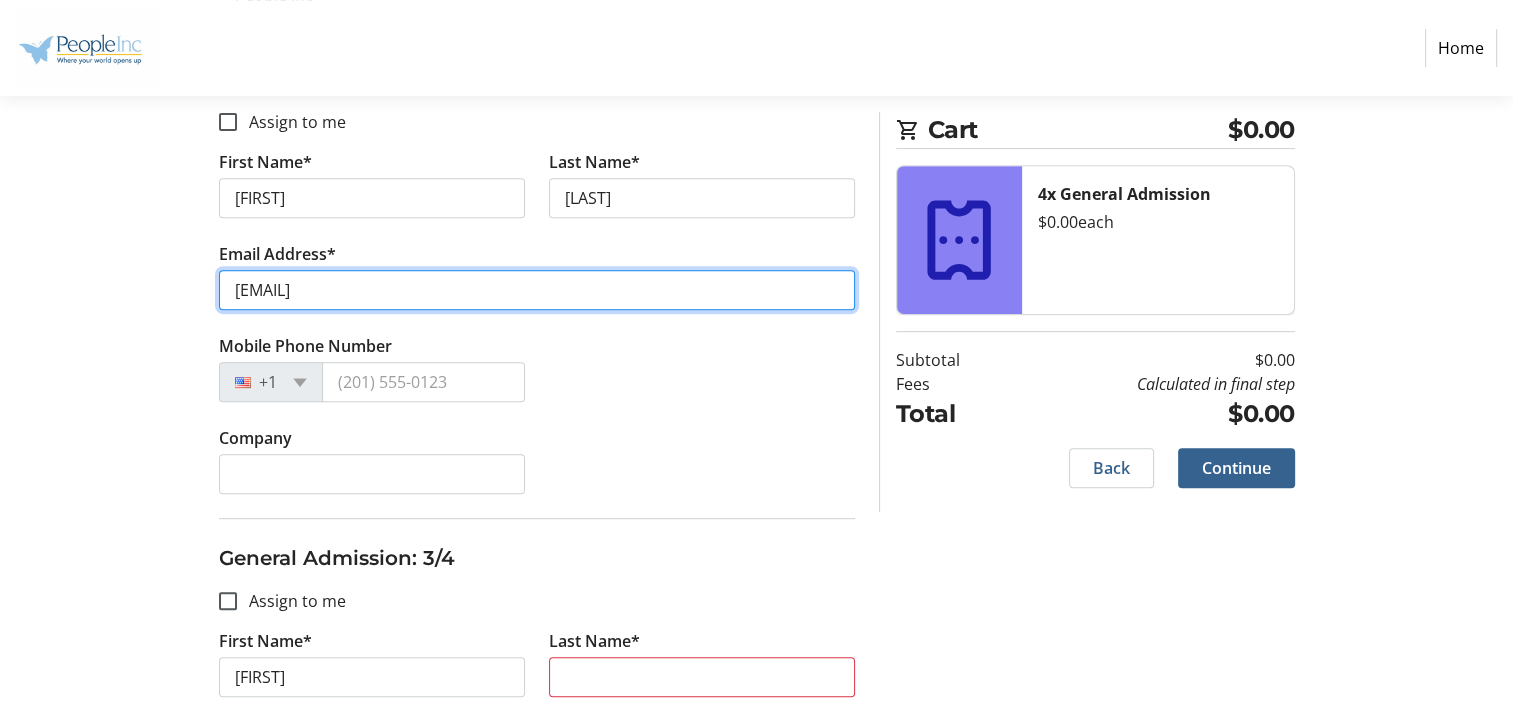 scroll, scrollTop: 803, scrollLeft: 0, axis: vertical 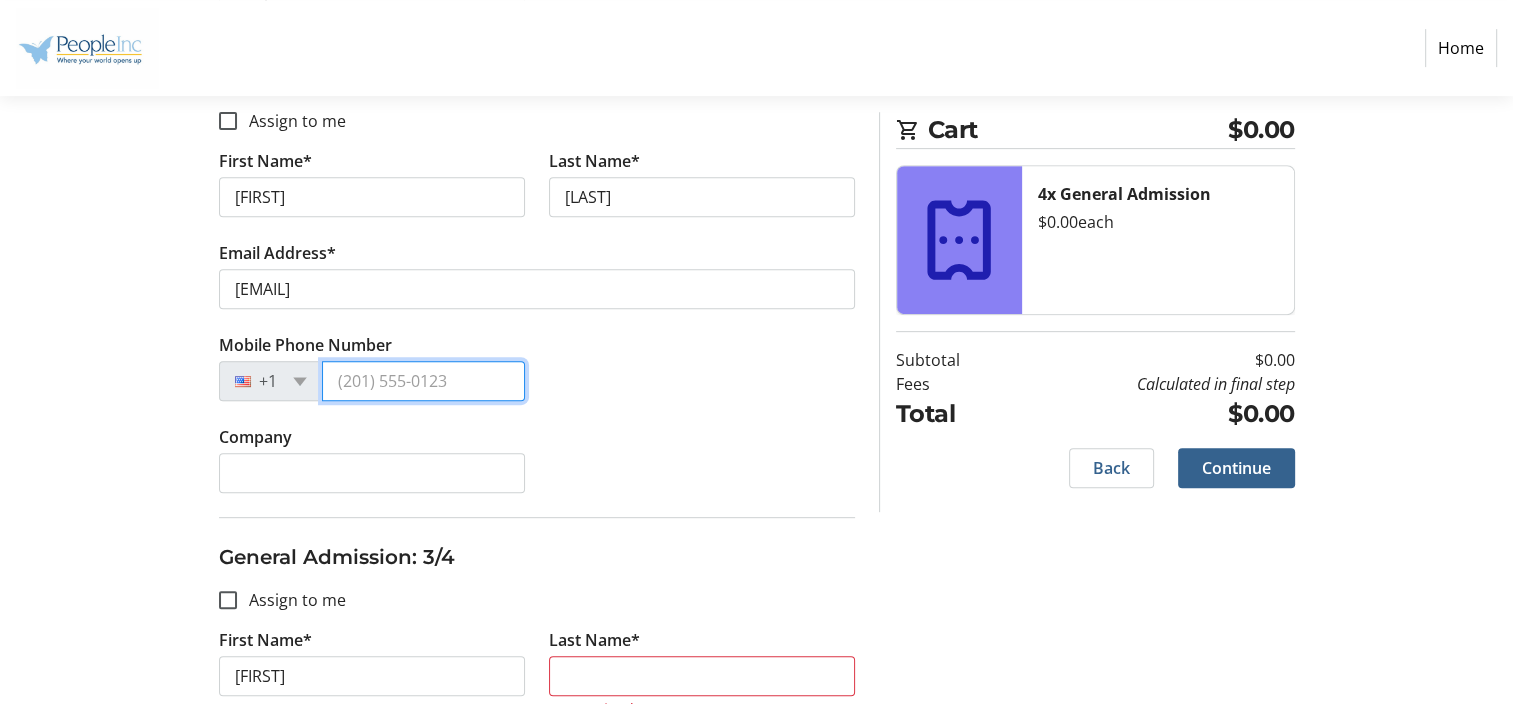 click on "Mobile Phone Number" at bounding box center [423, 381] 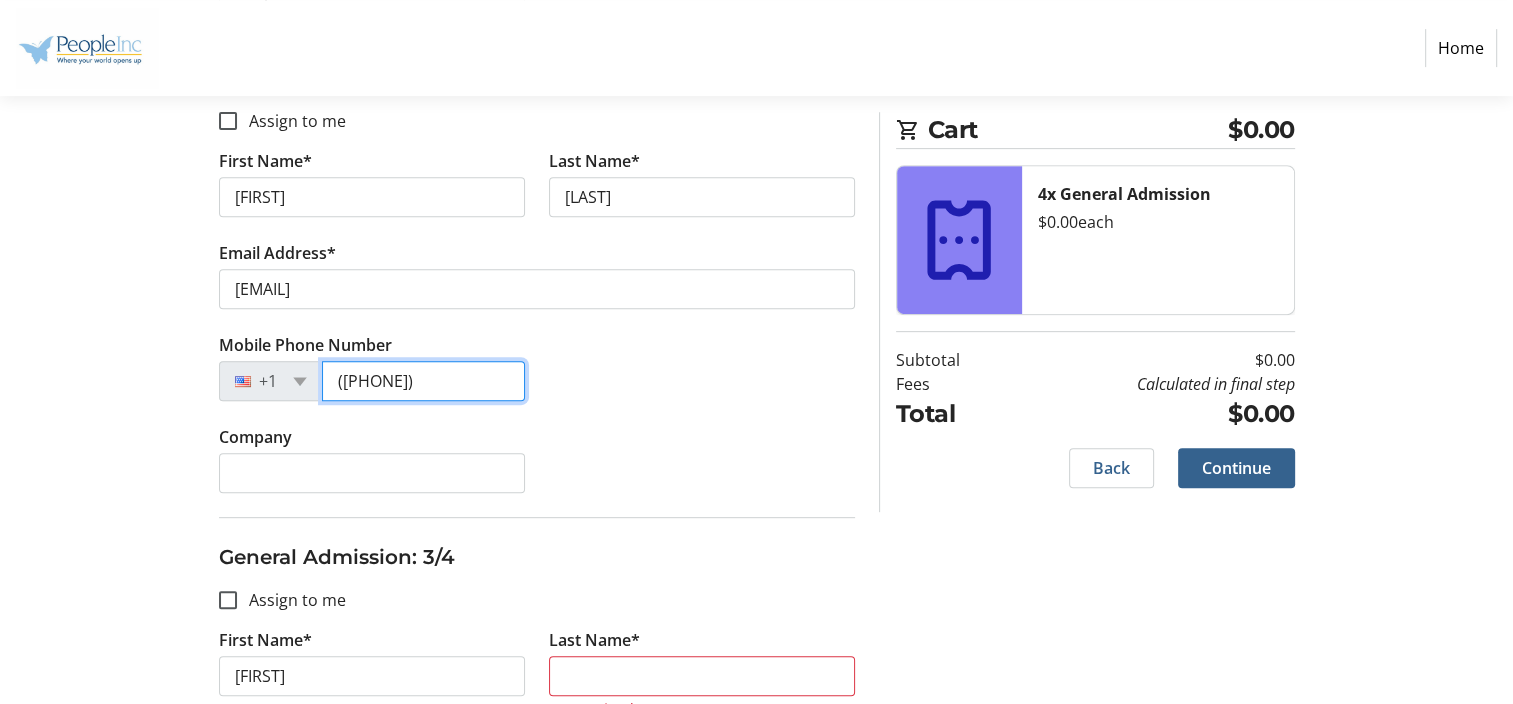 type on "([PHONE])" 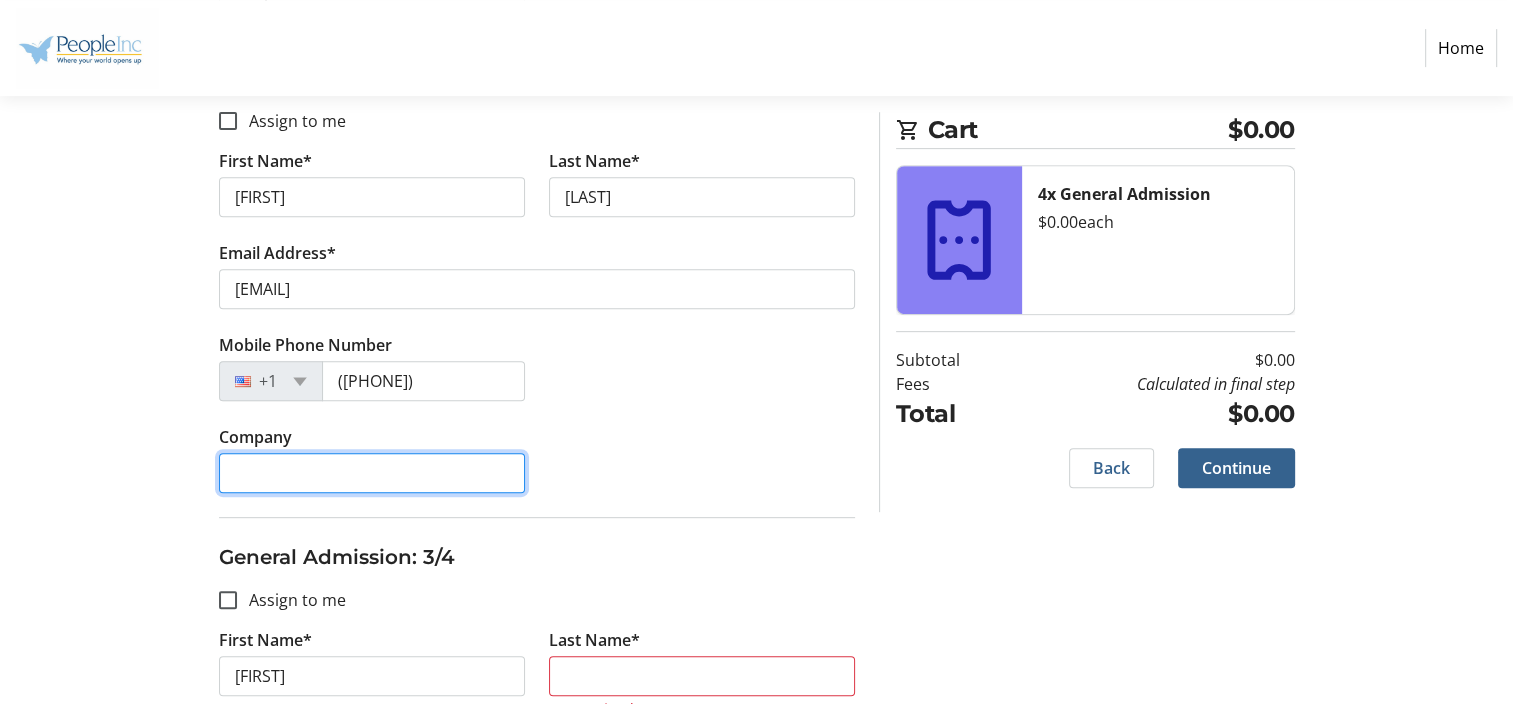 click on "Company" at bounding box center (372, 473) 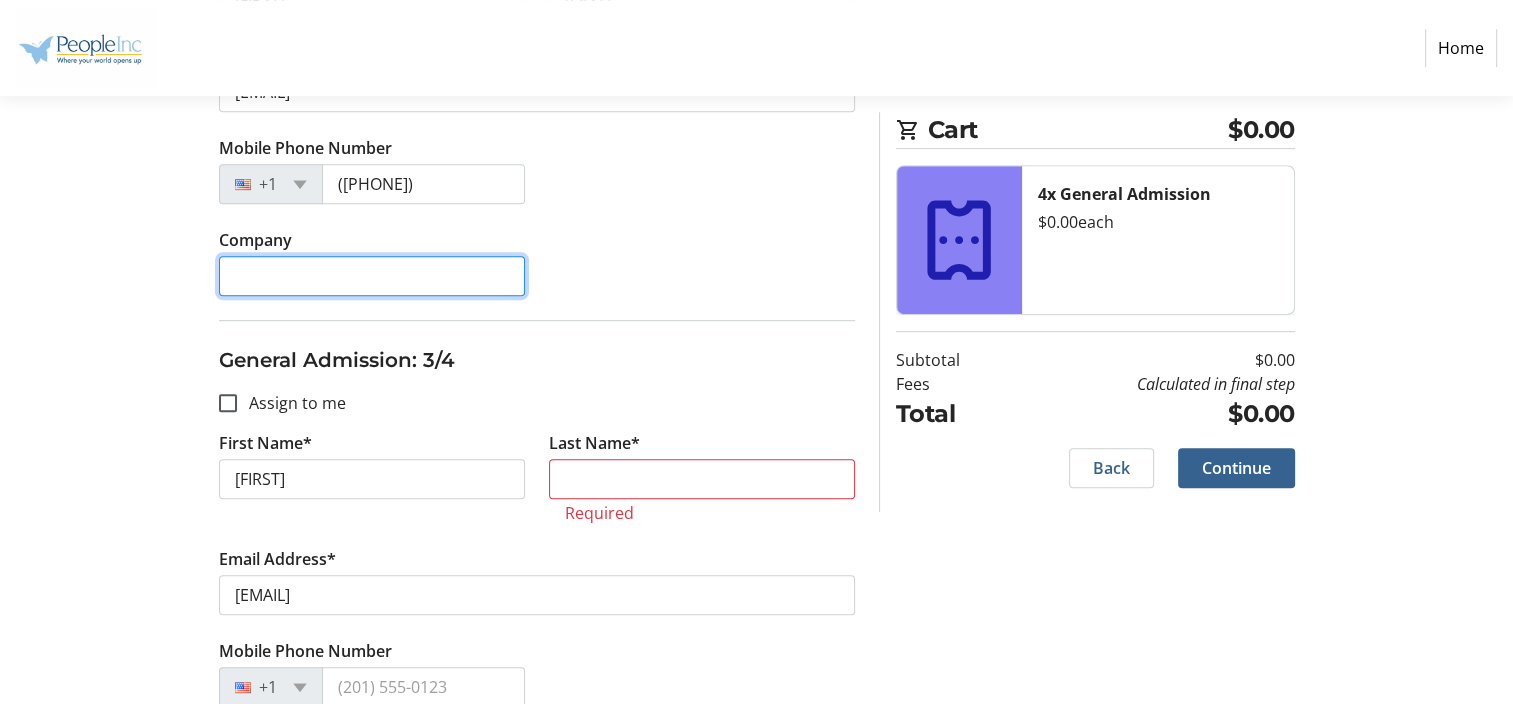 scroll, scrollTop: 1002, scrollLeft: 0, axis: vertical 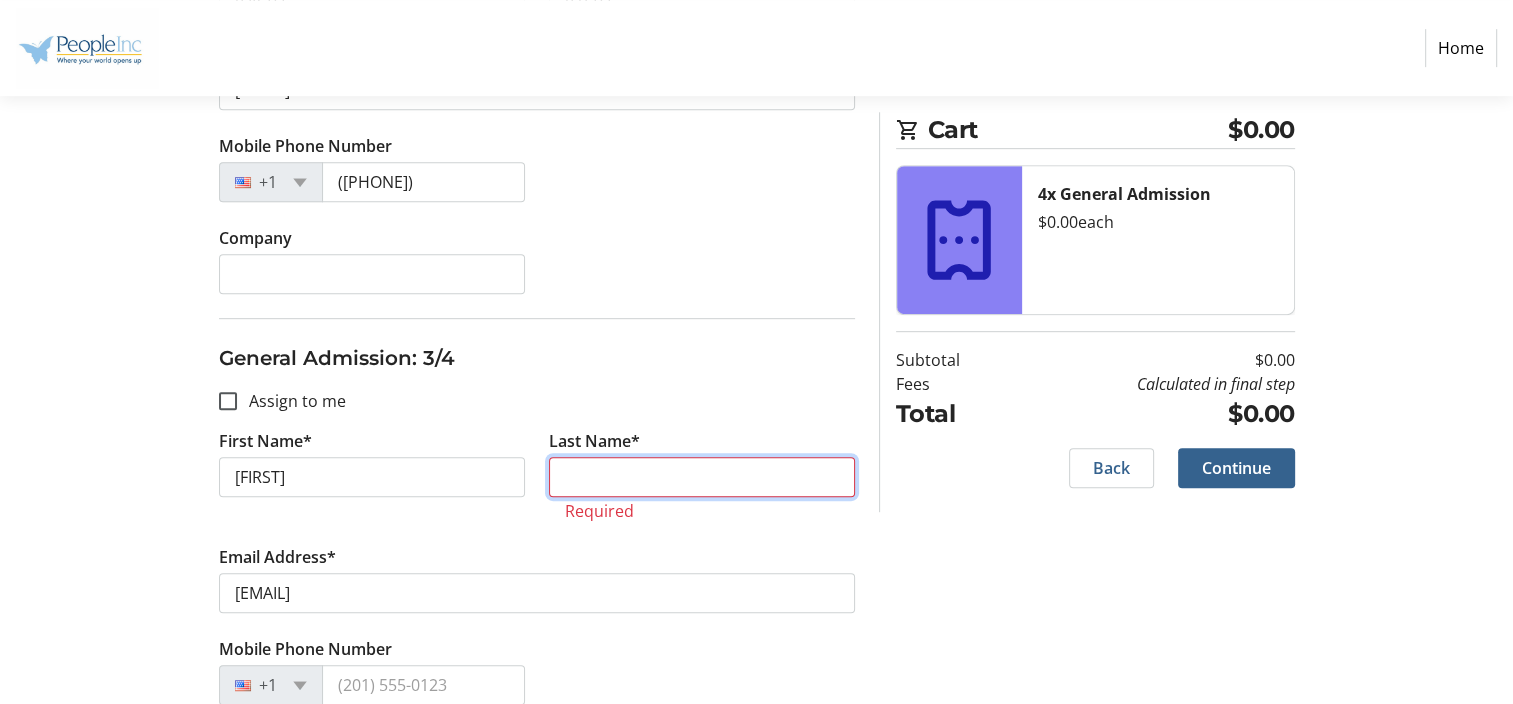 click on "Last Name*" at bounding box center [702, 477] 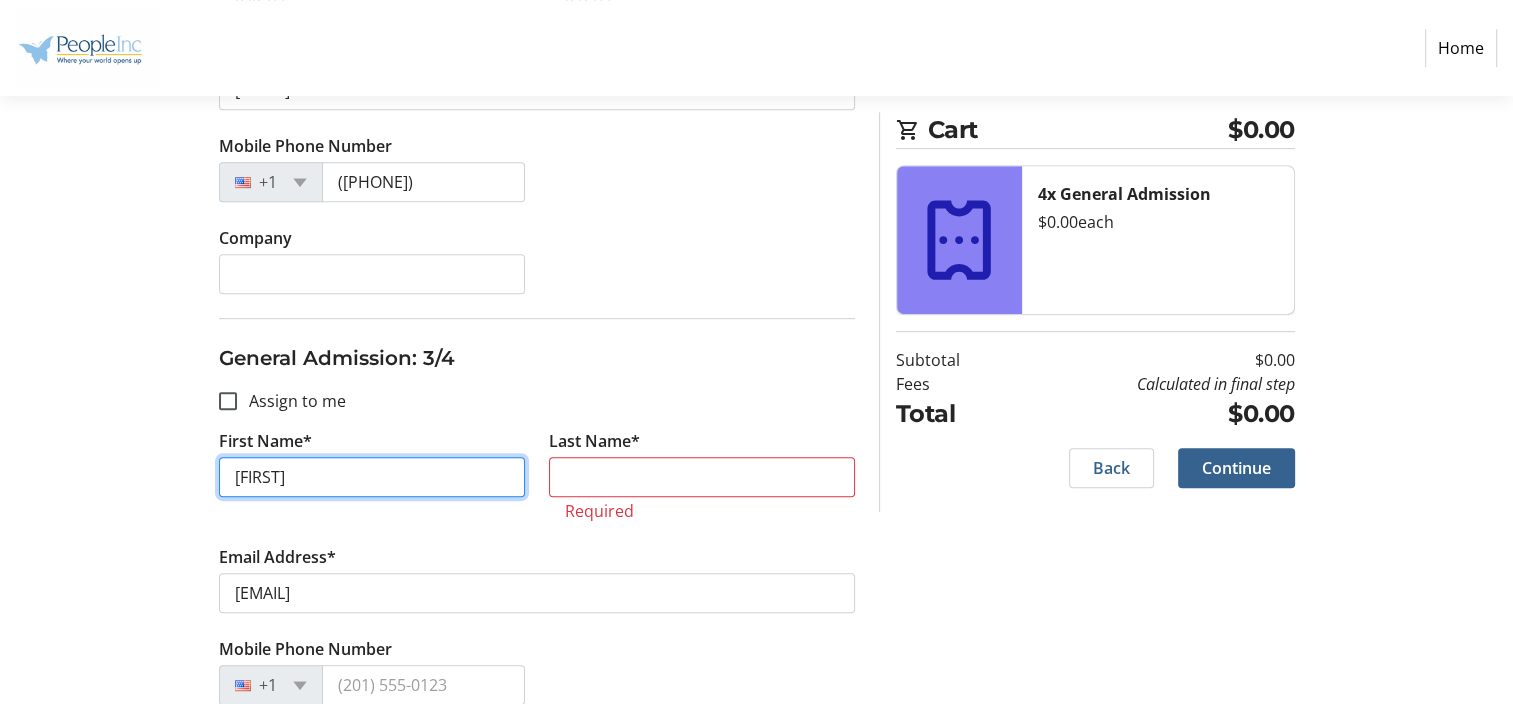 click on "[FIRST]" at bounding box center (372, 477) 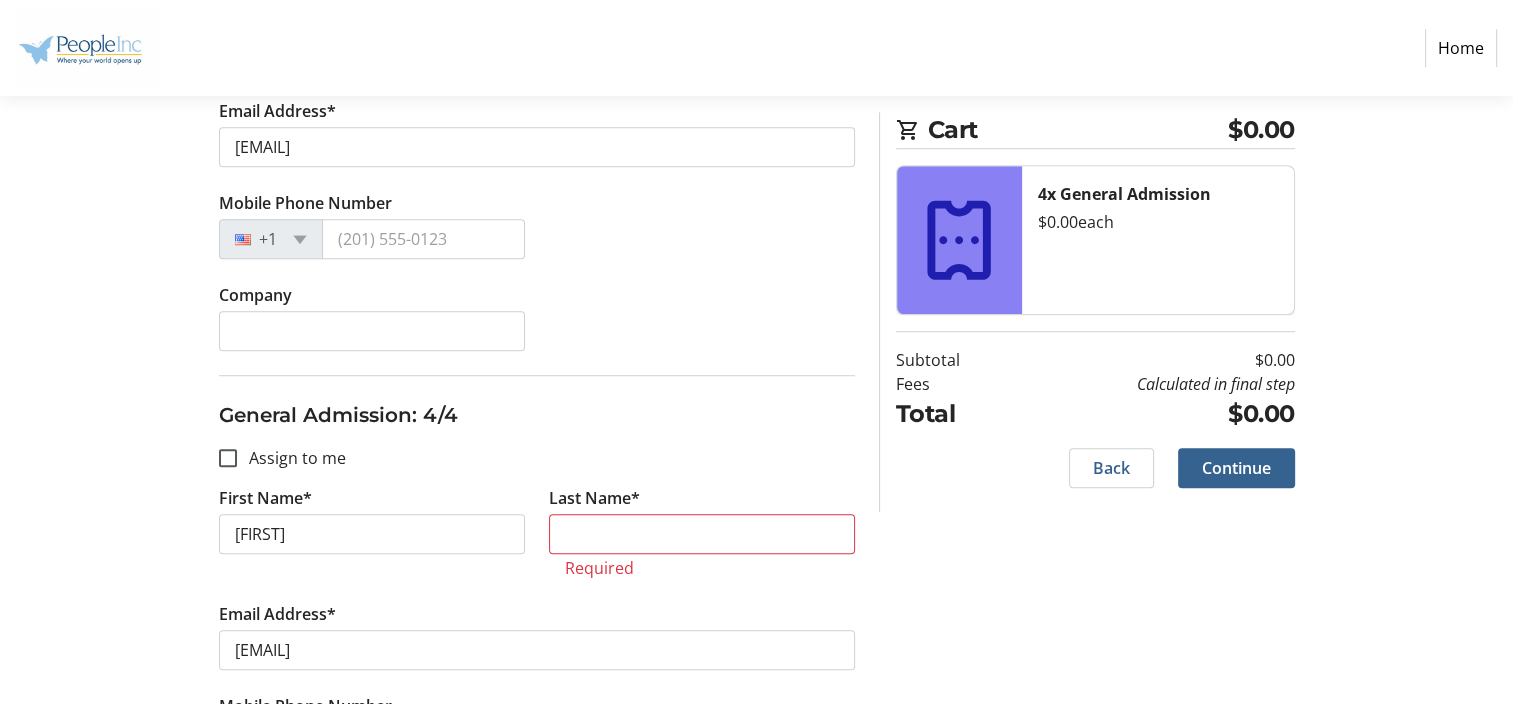 scroll, scrollTop: 1426, scrollLeft: 0, axis: vertical 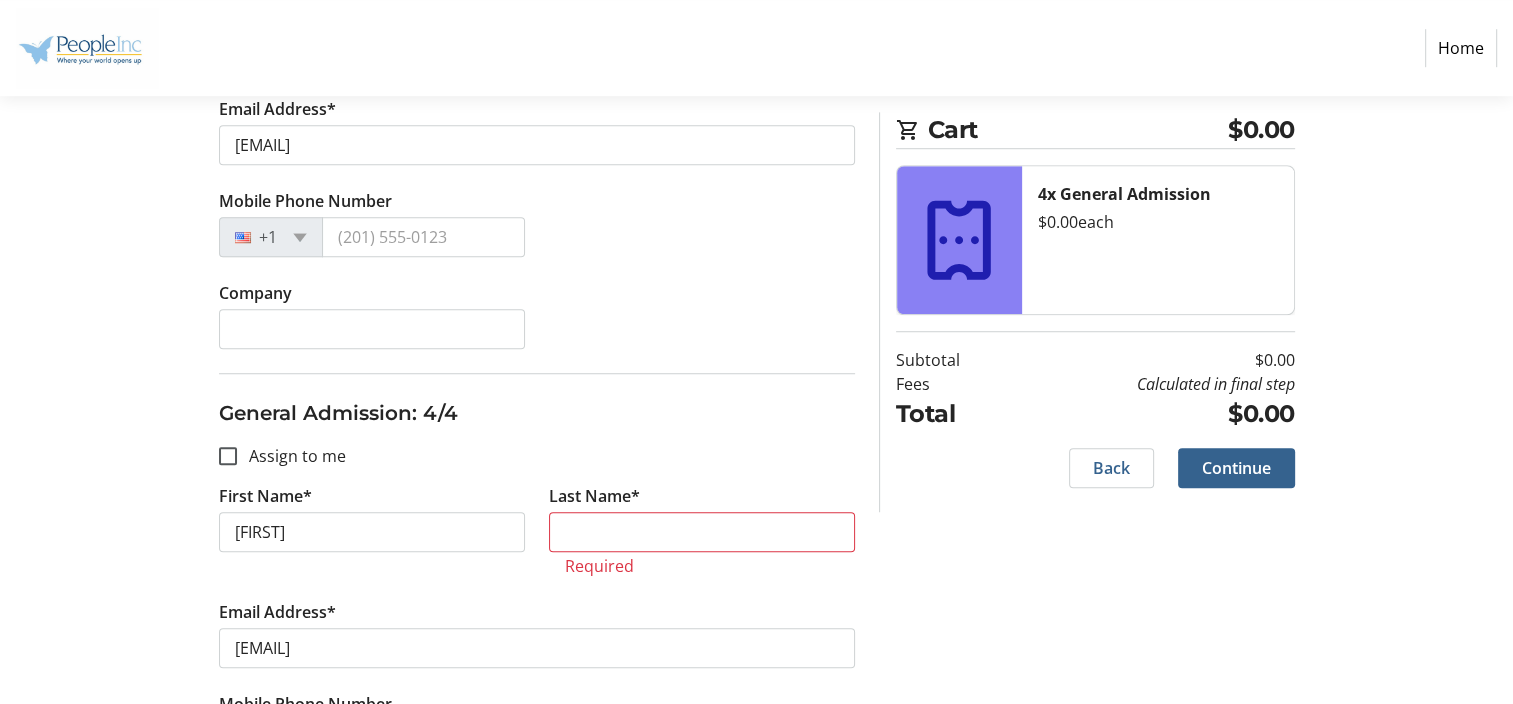 type on "[LAST]" 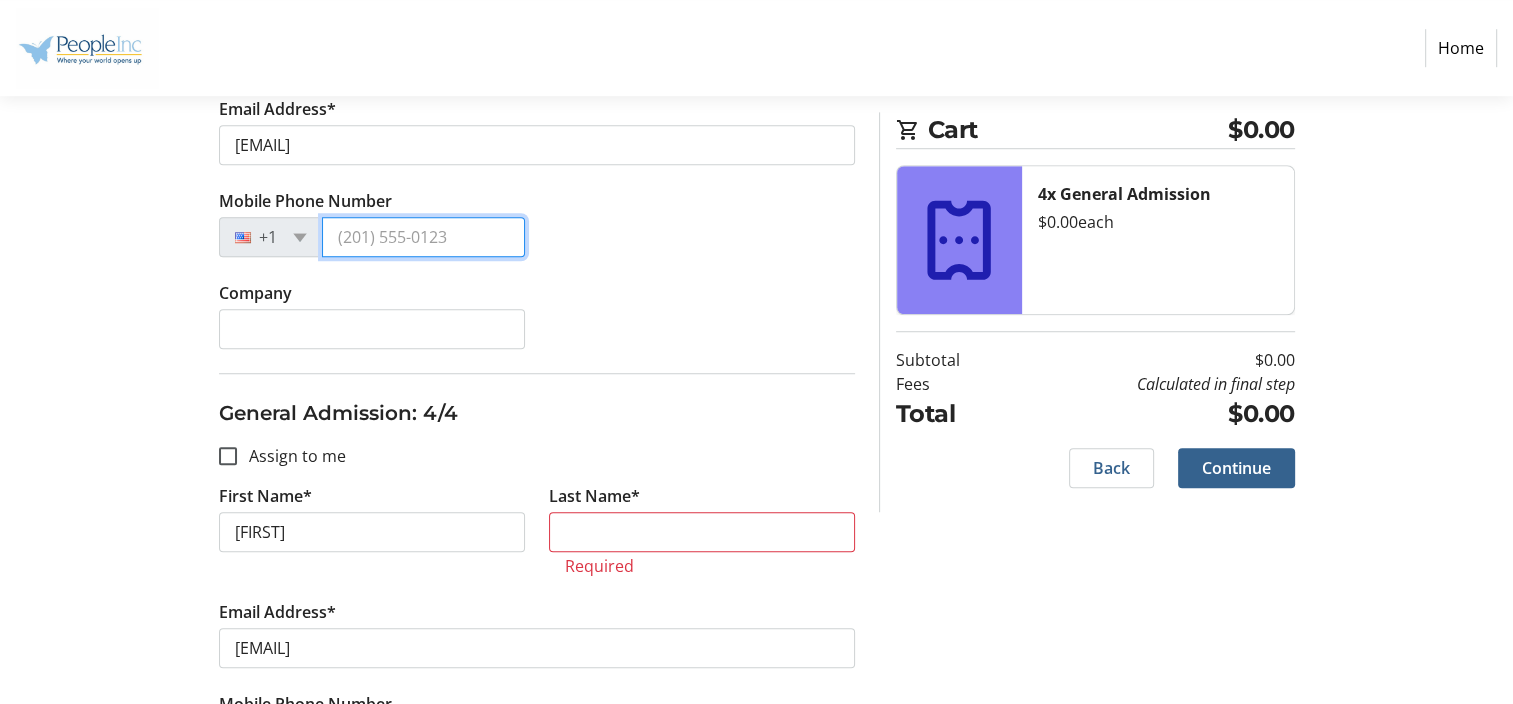click on "Mobile Phone Number" at bounding box center [423, 237] 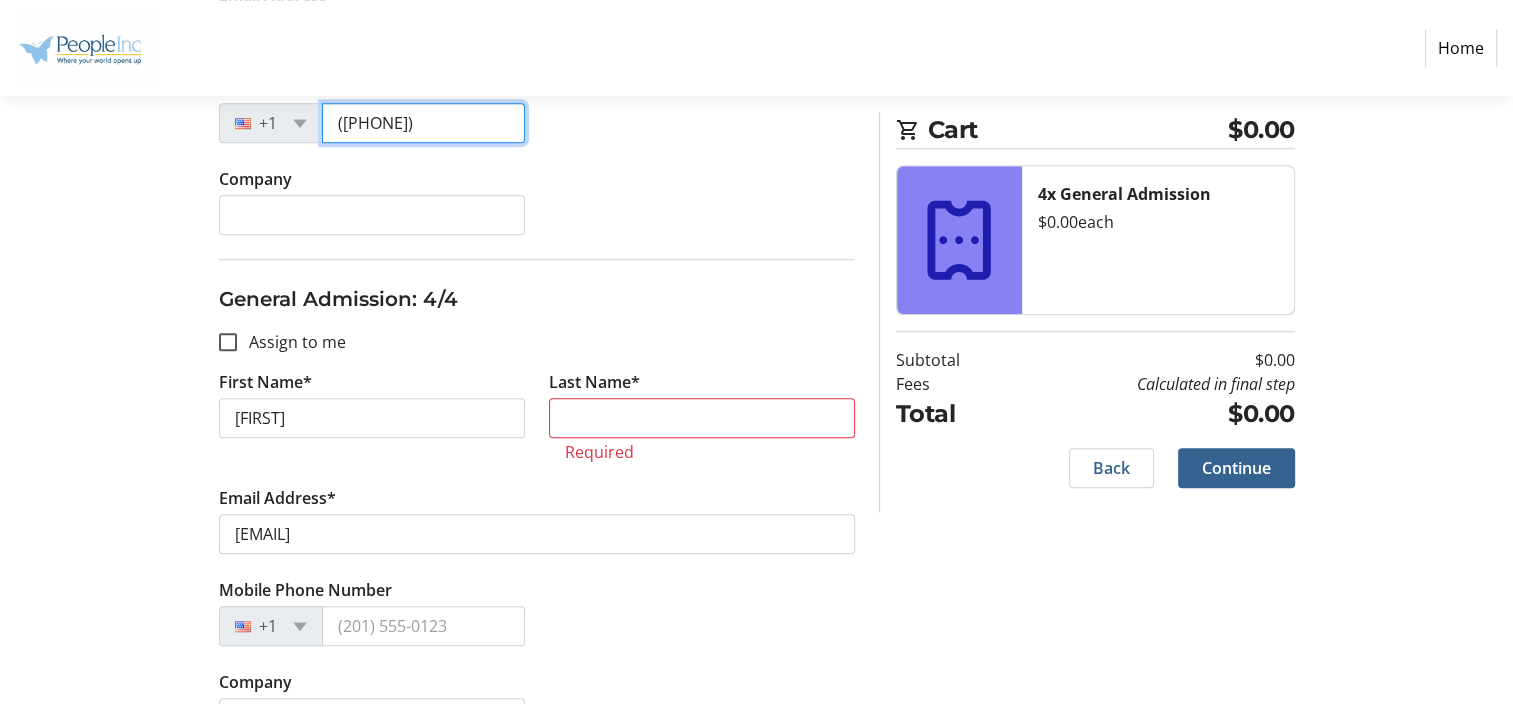 scroll, scrollTop: 1542, scrollLeft: 0, axis: vertical 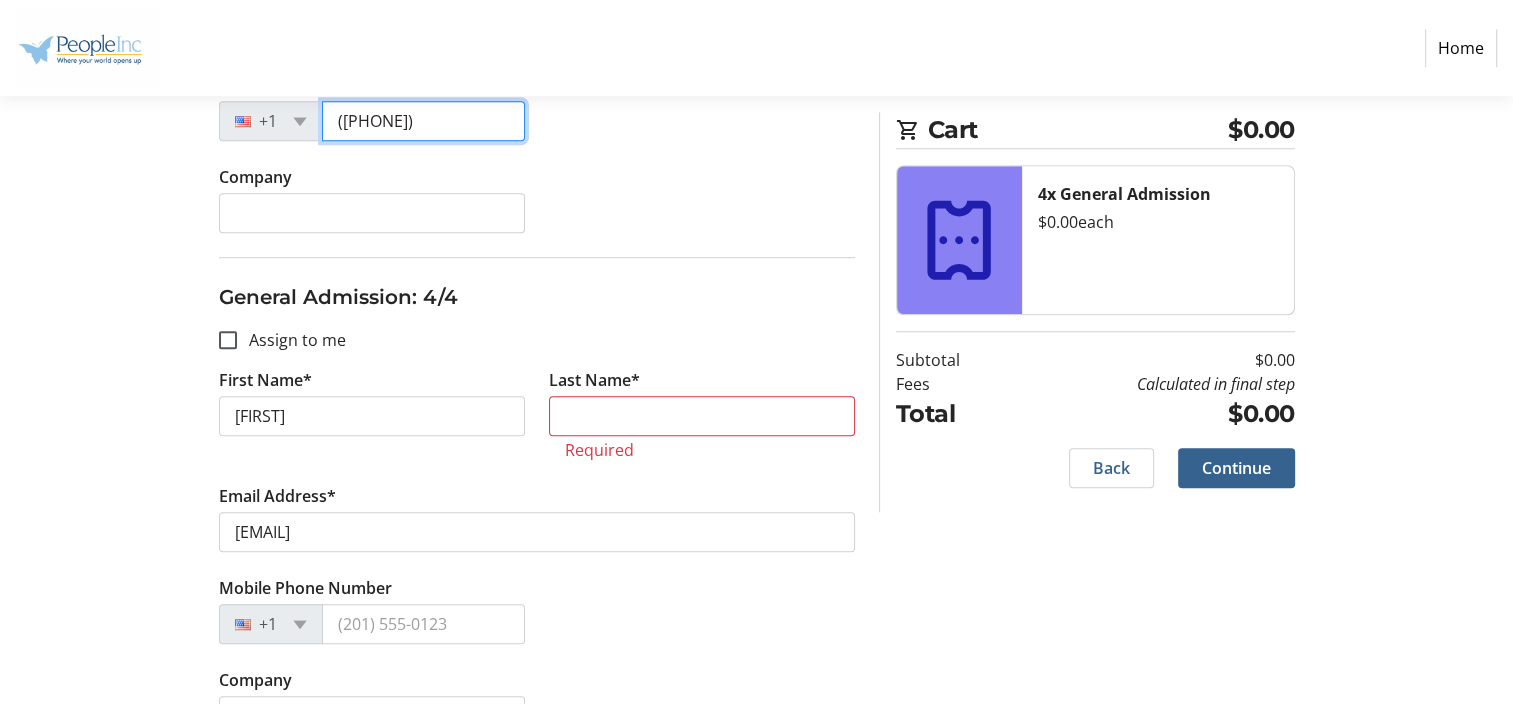 type on "([PHONE])" 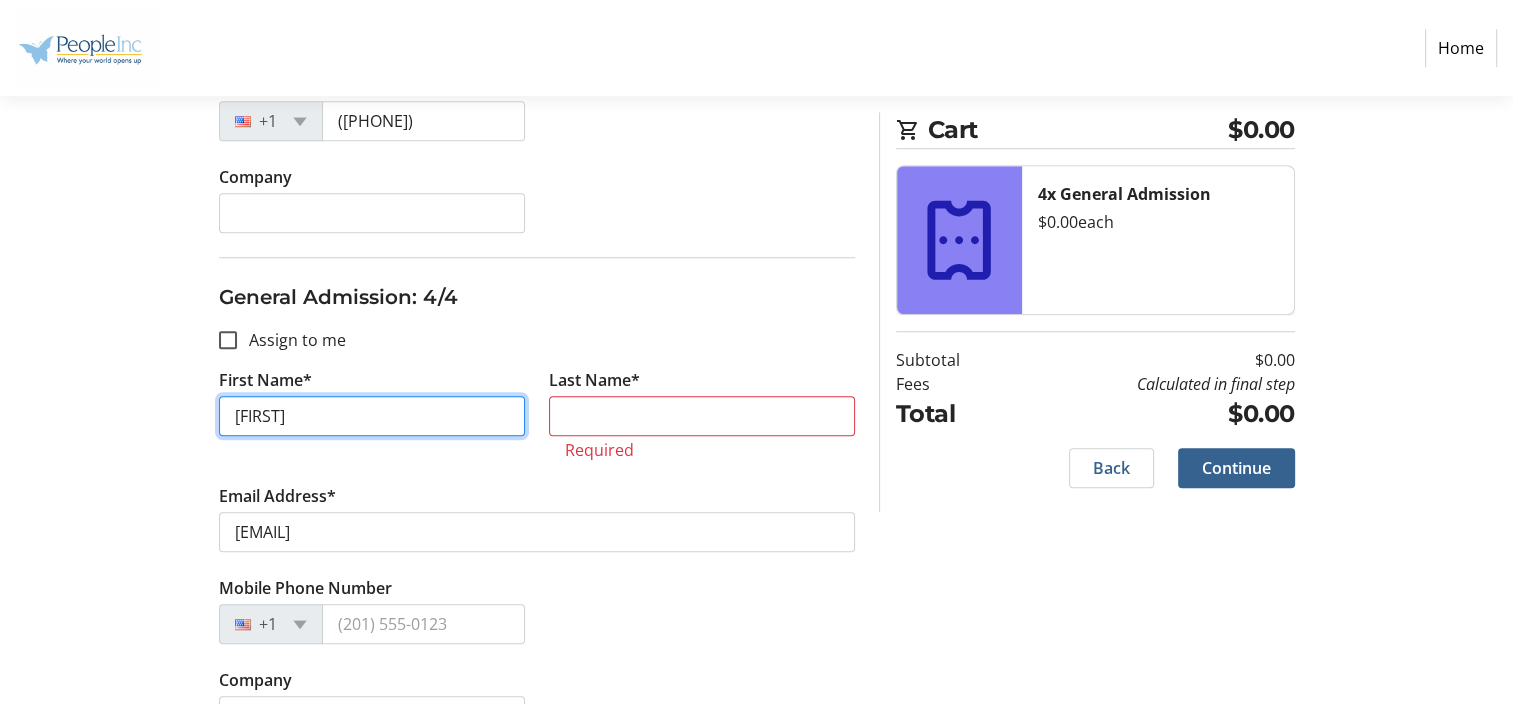 click on "[FIRST]" at bounding box center [372, 416] 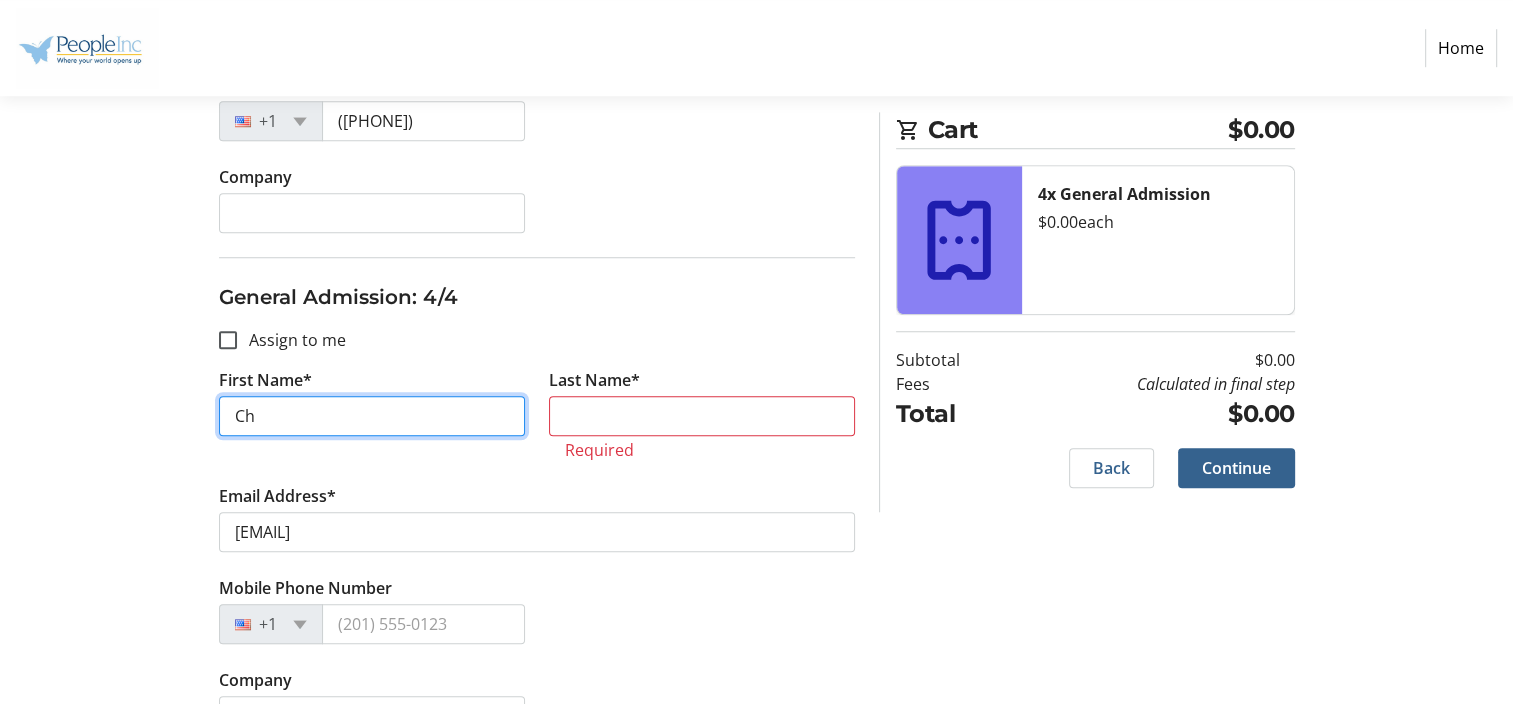 type on "C" 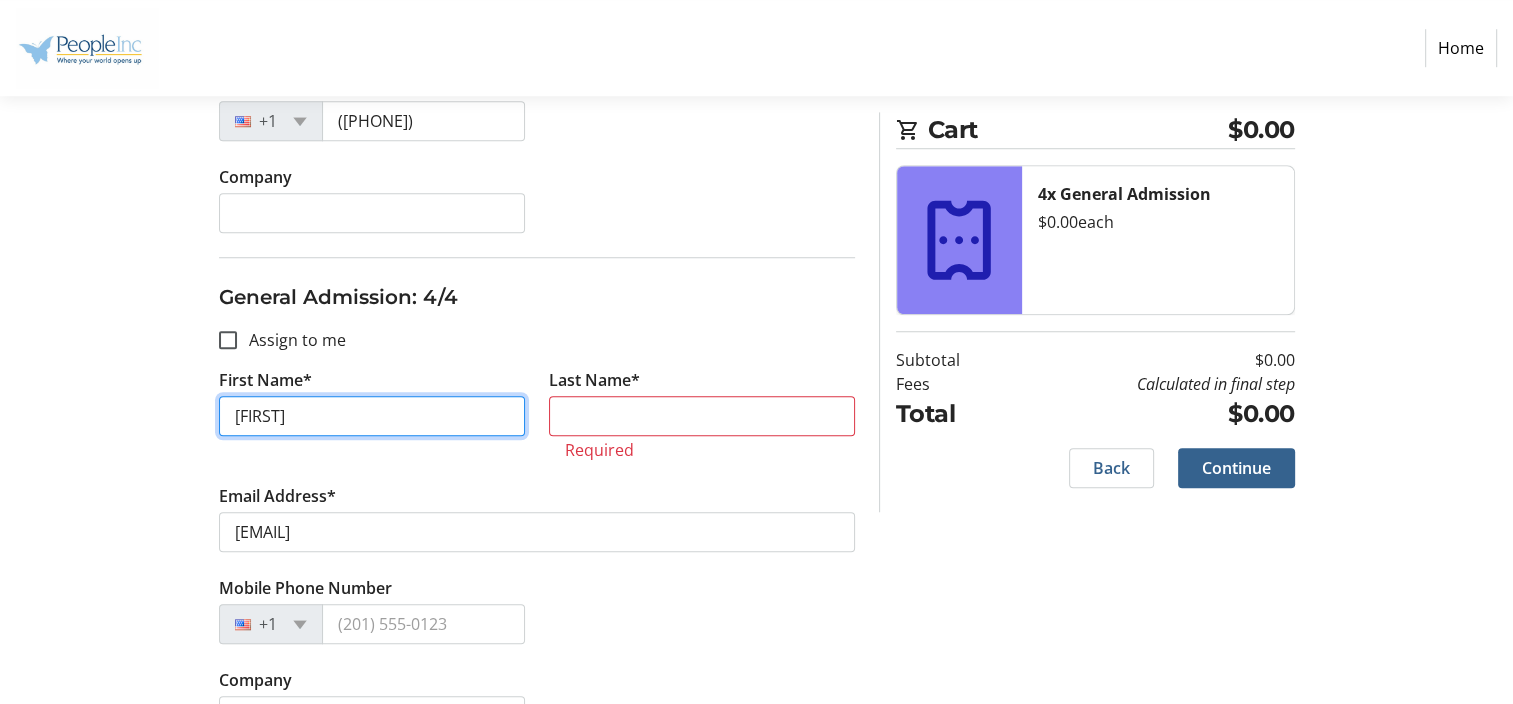 type on "[FIRST]" 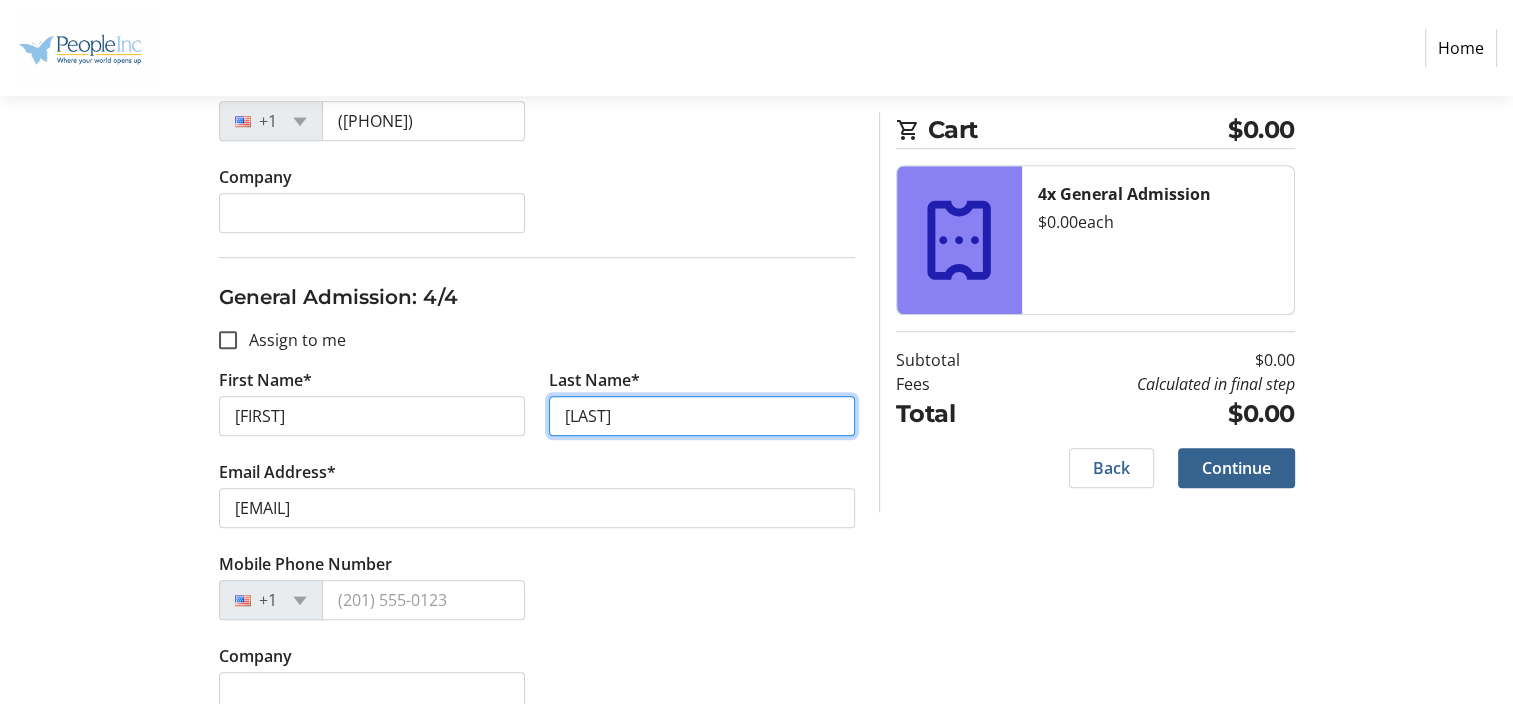 type on "t" 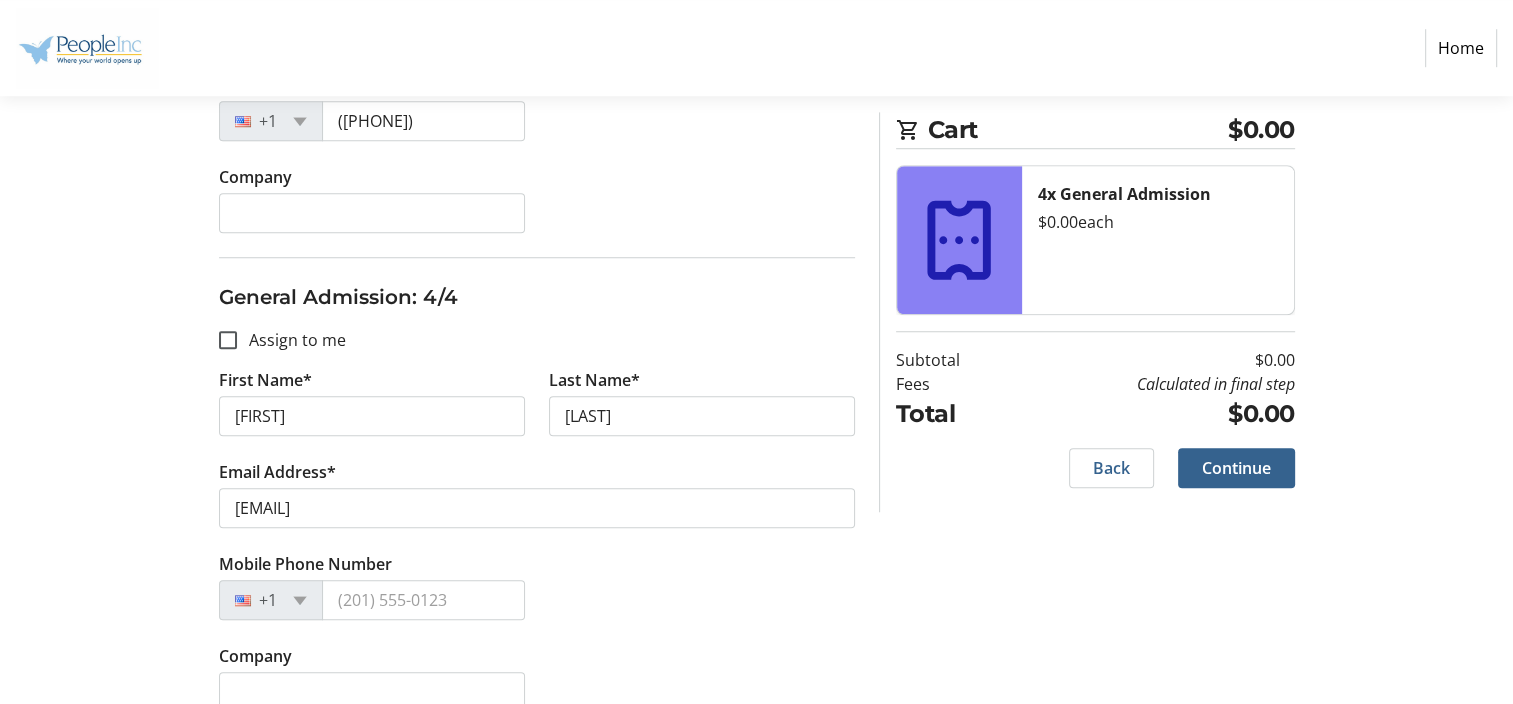 click on "Assign Tickets  Enter details for each attendee so that they receive their ticket directly.  General Admission: 1/4  Assign to me  First Name* [FIRST] Last Name* [LAST] Email Address* [EMAIL] Mobile Phone Number [PHONE] Company [COMPANY] General Admission: 2/4  Assign to me  First Name* [FIRST] Last Name* [LAST] Email Address* [EMAIL] Mobile Phone Number [PHONE] Company General Admission: 3/4  Assign to me  First Name* [FIRST] Last Name* [LAST] Email Address* [EMAIL] Mobile Phone Number [PHONE] Company General Admission: 4/4  Assign to me  First Name* [FIRST] Last Name* [LAST] Email Address* [EMAIL] Mobile Phone Number [PHONE] Company Cart $0.00 4x General Admission  $0.00   each  Subtotal  $0.00  Fees  Calculated in final step  Total  $0.00   Back   Continue" 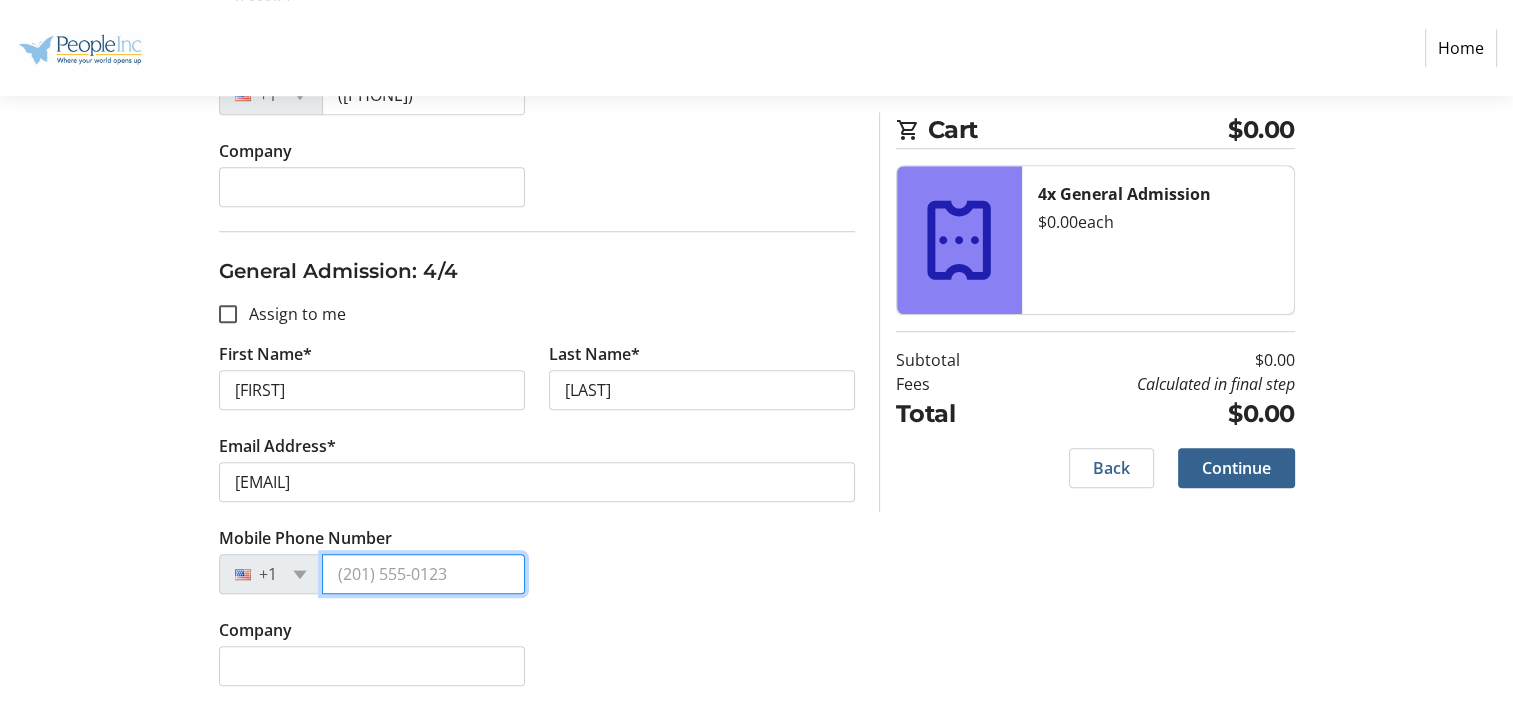 click on "Mobile Phone Number" at bounding box center (423, 574) 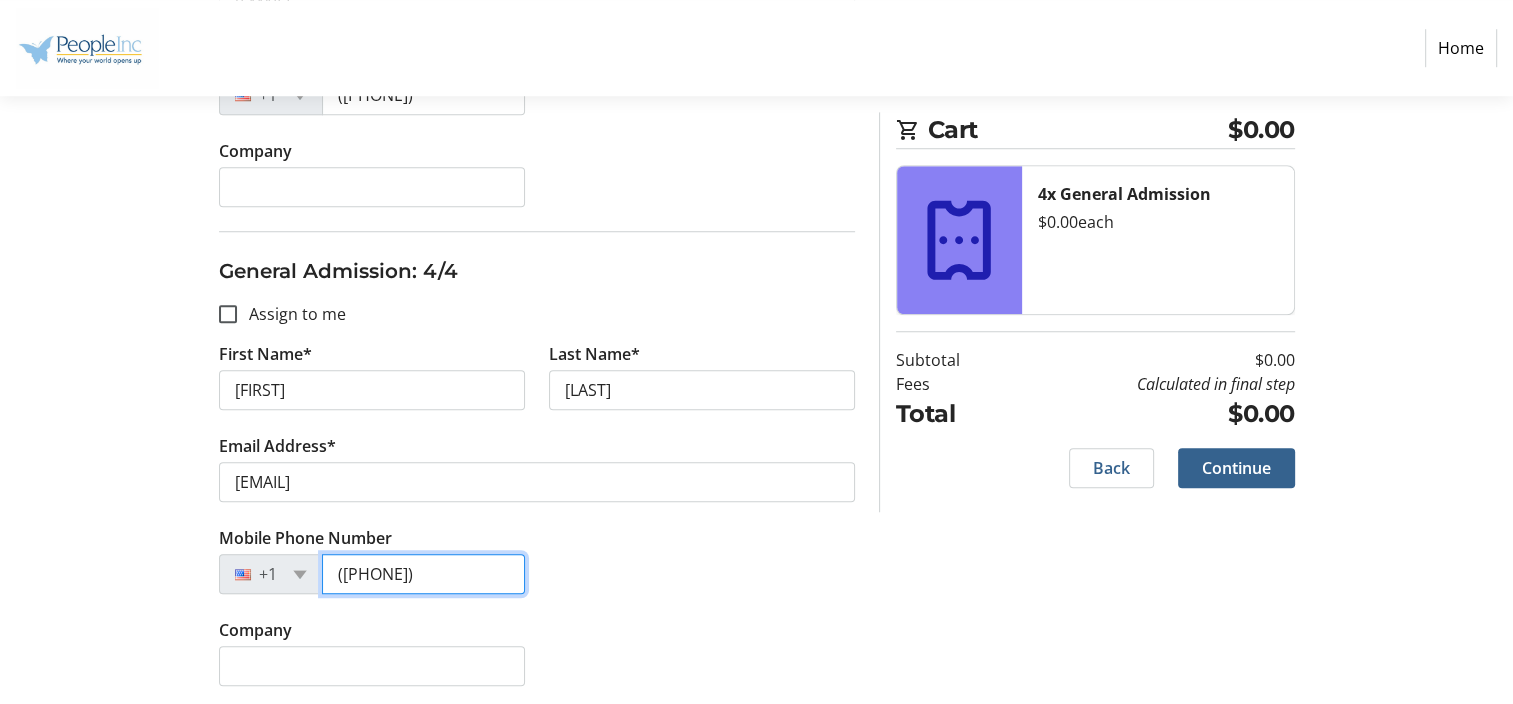 type on "([PHONE])" 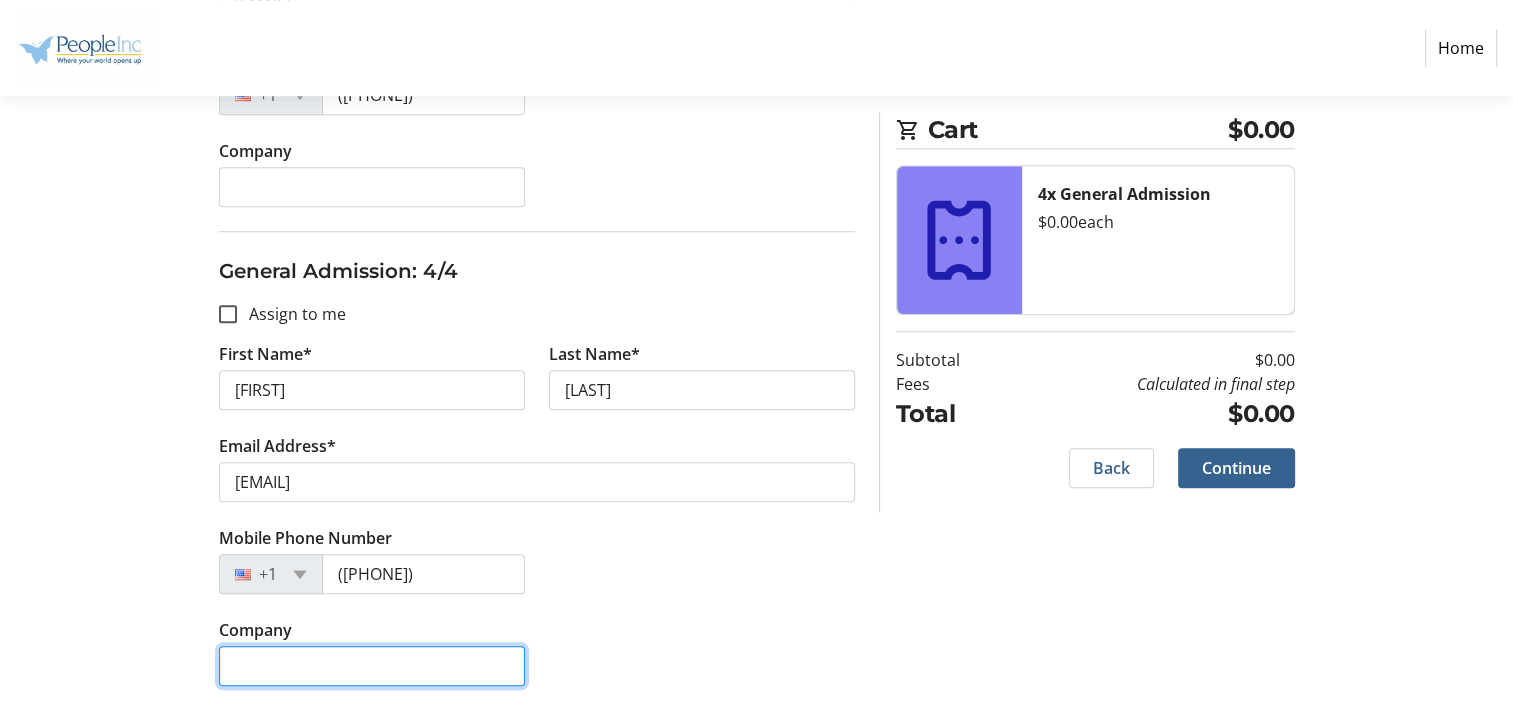 click on "Company" at bounding box center [372, 666] 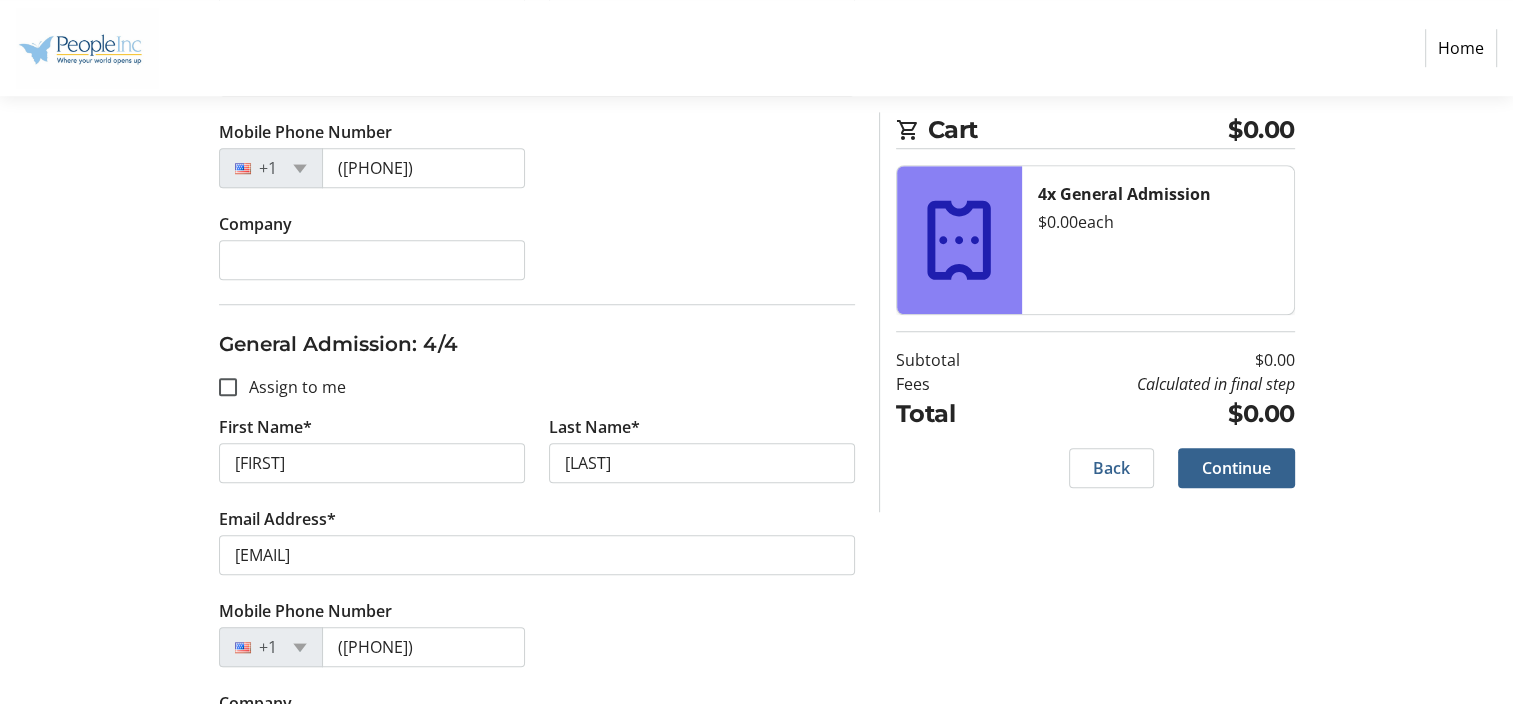 scroll, scrollTop: 1568, scrollLeft: 0, axis: vertical 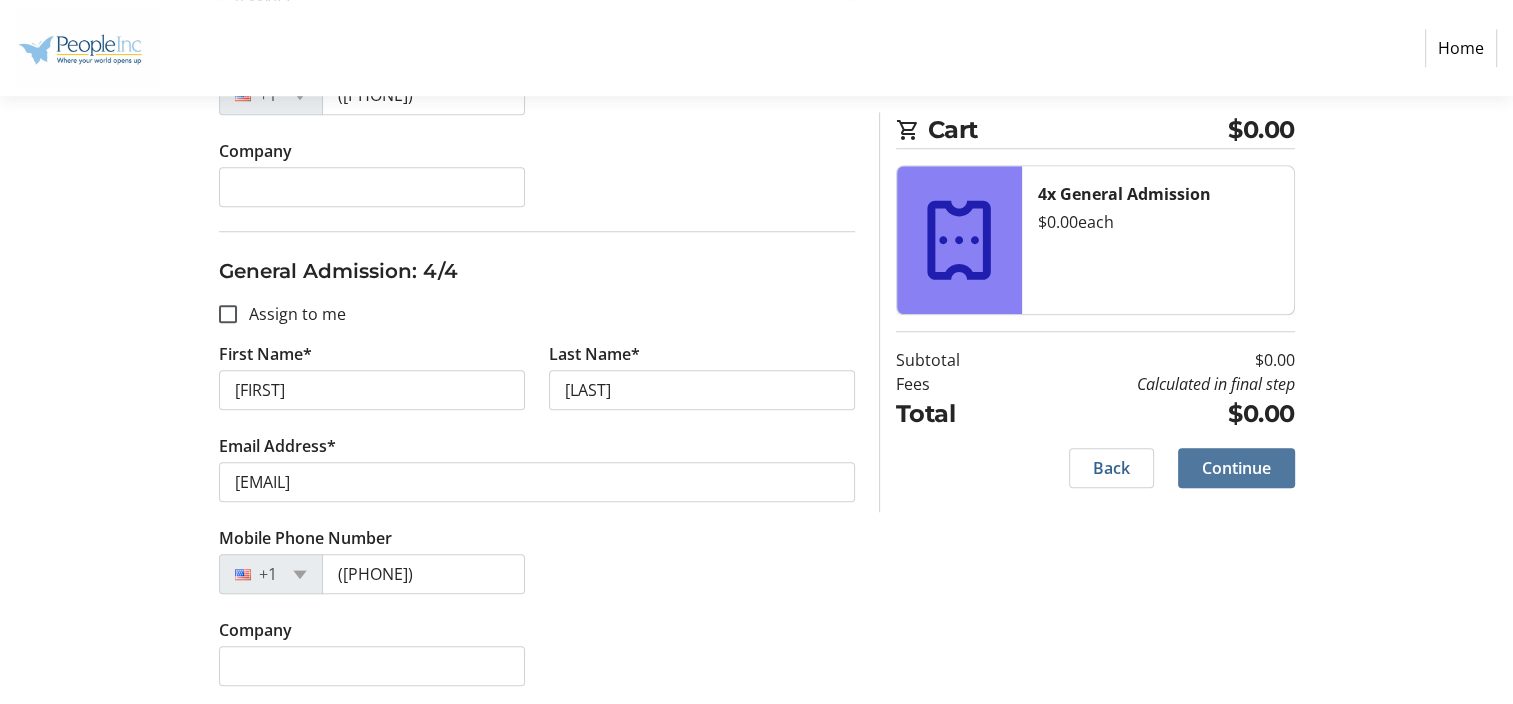click 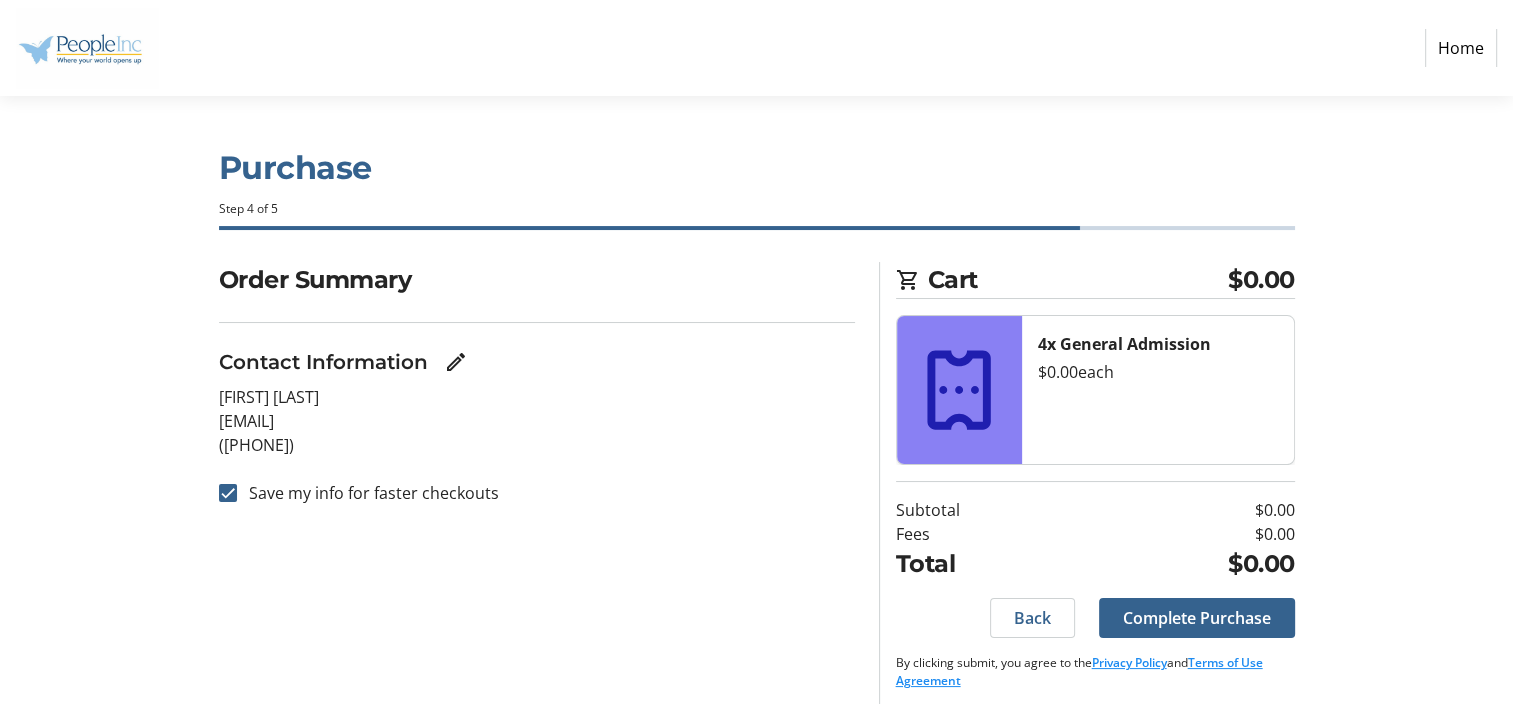 scroll, scrollTop: 9, scrollLeft: 0, axis: vertical 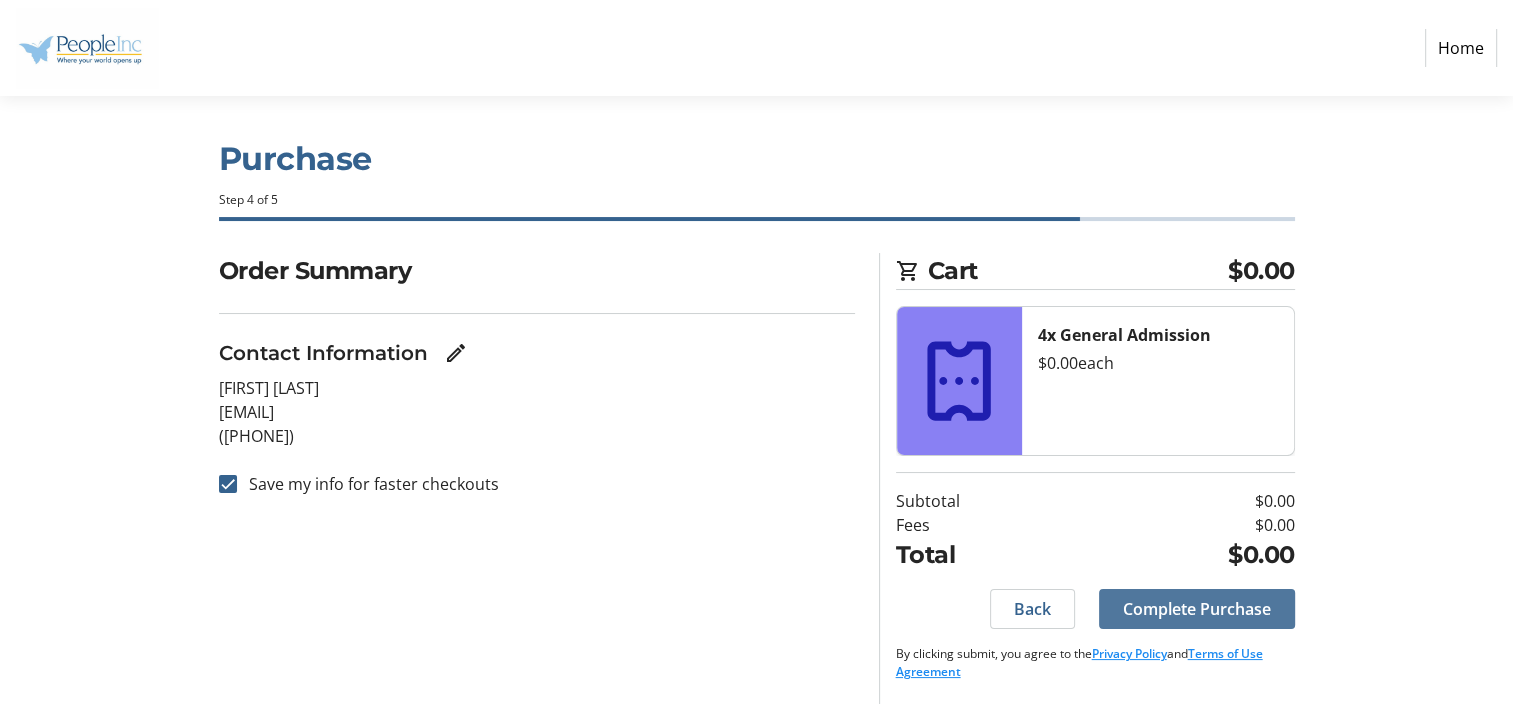 click 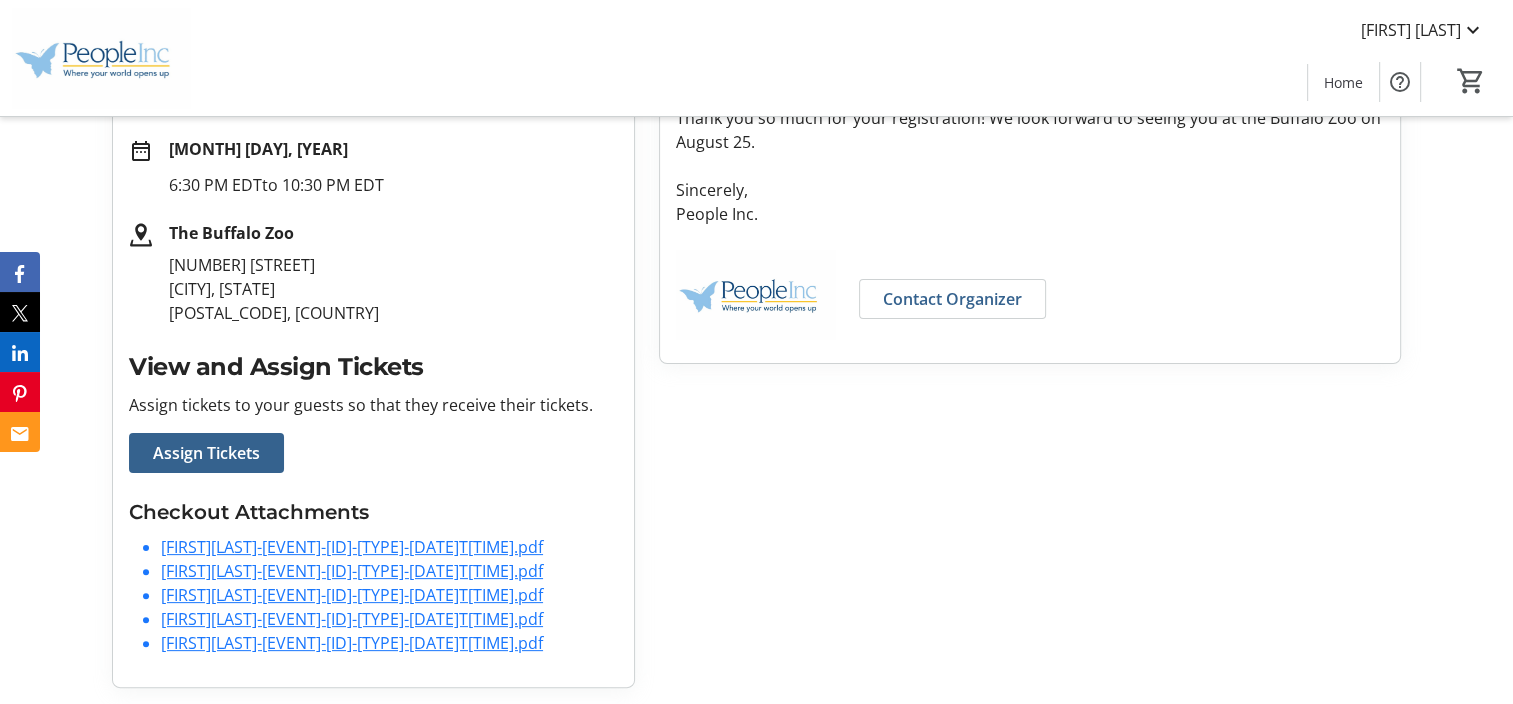 scroll, scrollTop: 502, scrollLeft: 0, axis: vertical 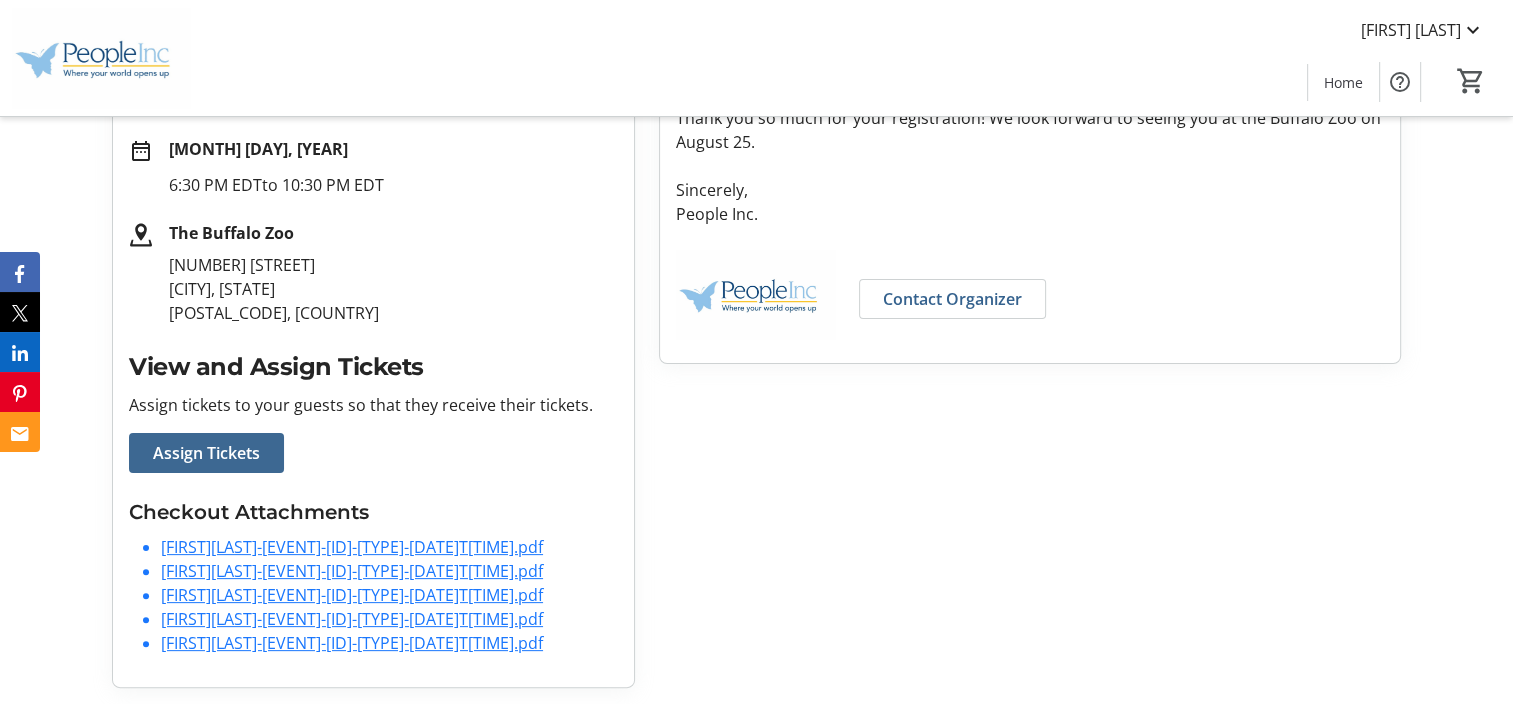 click 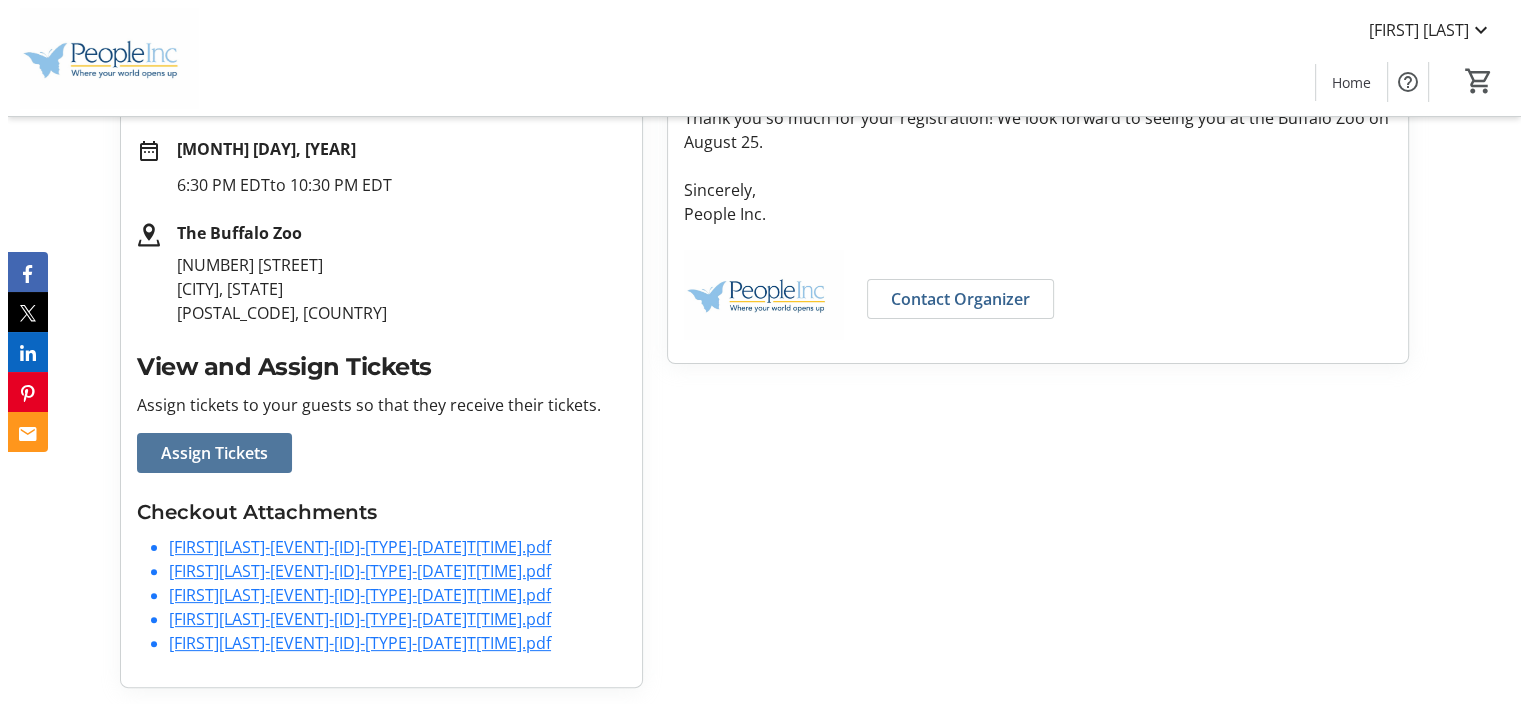 scroll, scrollTop: 0, scrollLeft: 0, axis: both 